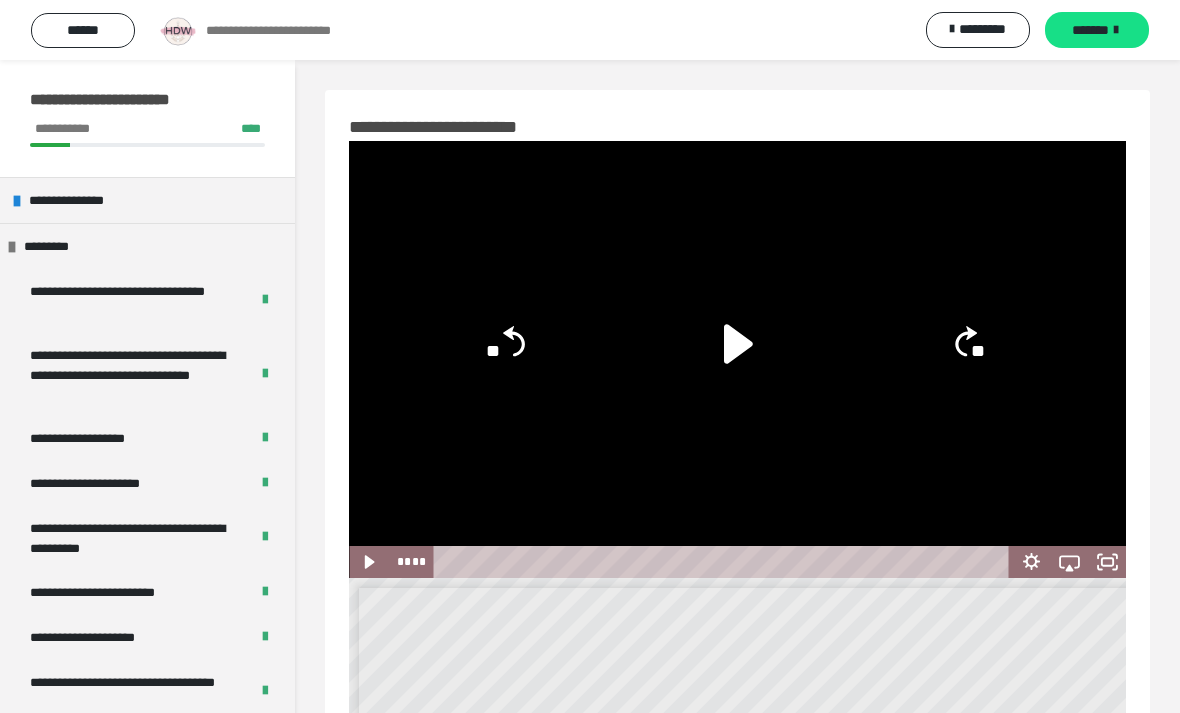 scroll, scrollTop: 0, scrollLeft: 0, axis: both 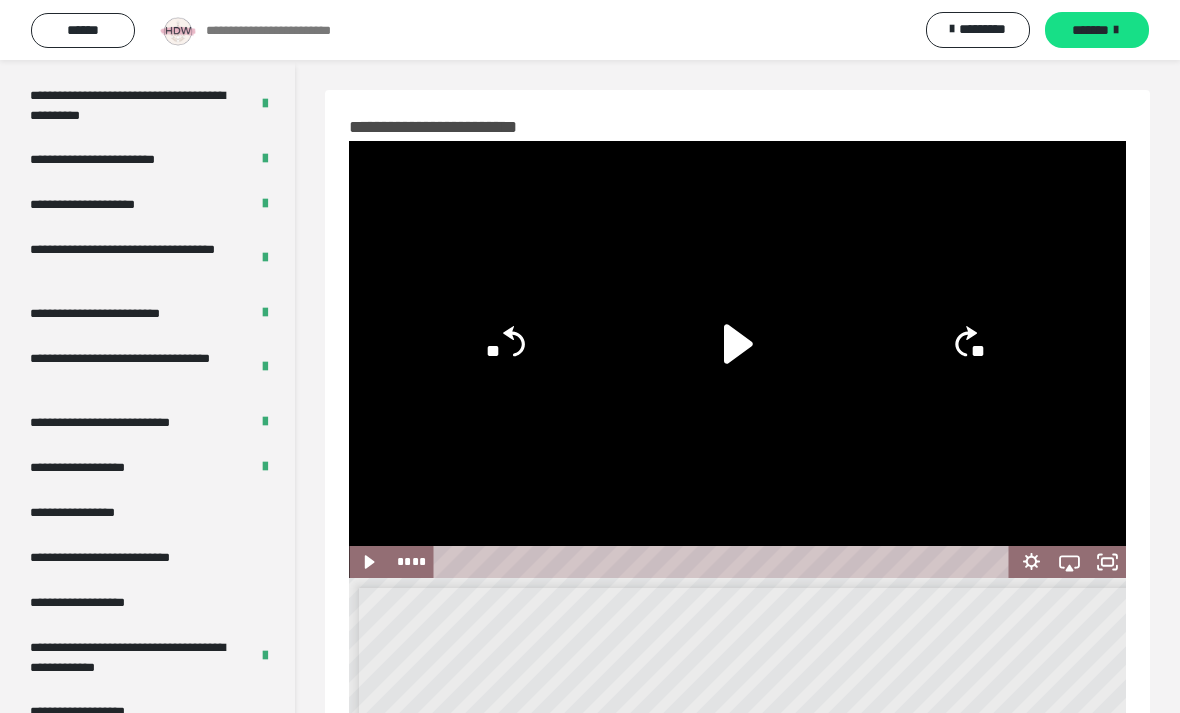 click on "**********" at bounding box center [126, 422] 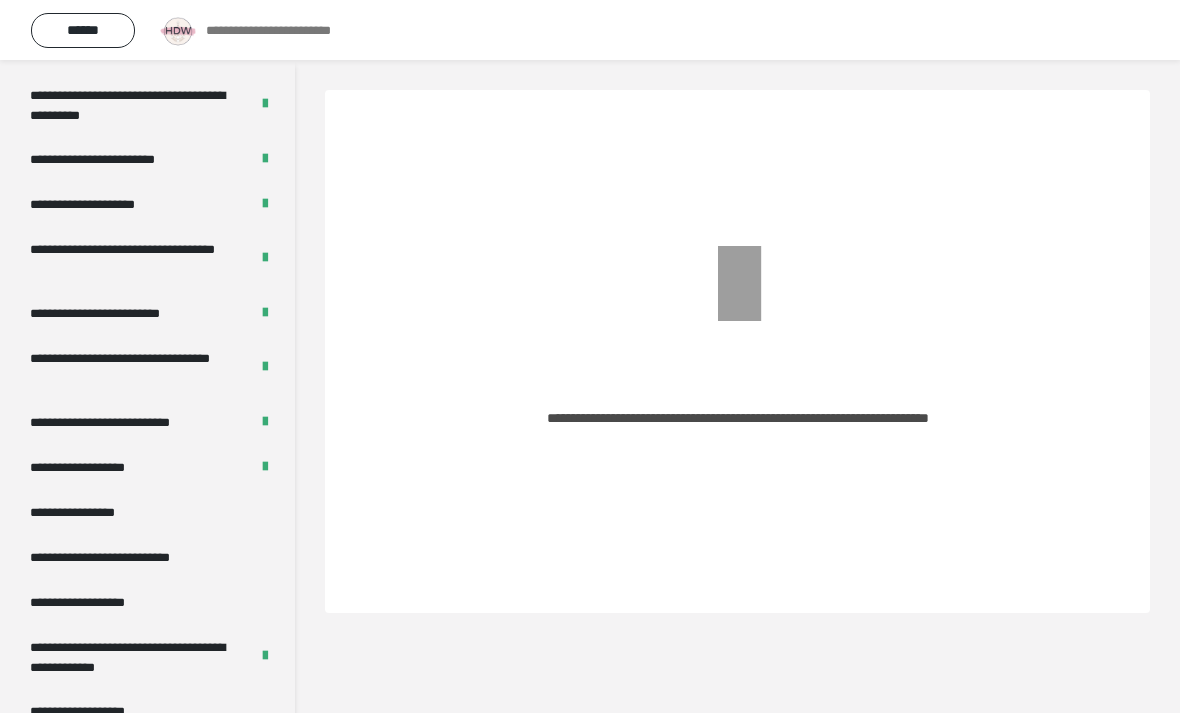 click on "**********" at bounding box center (131, 368) 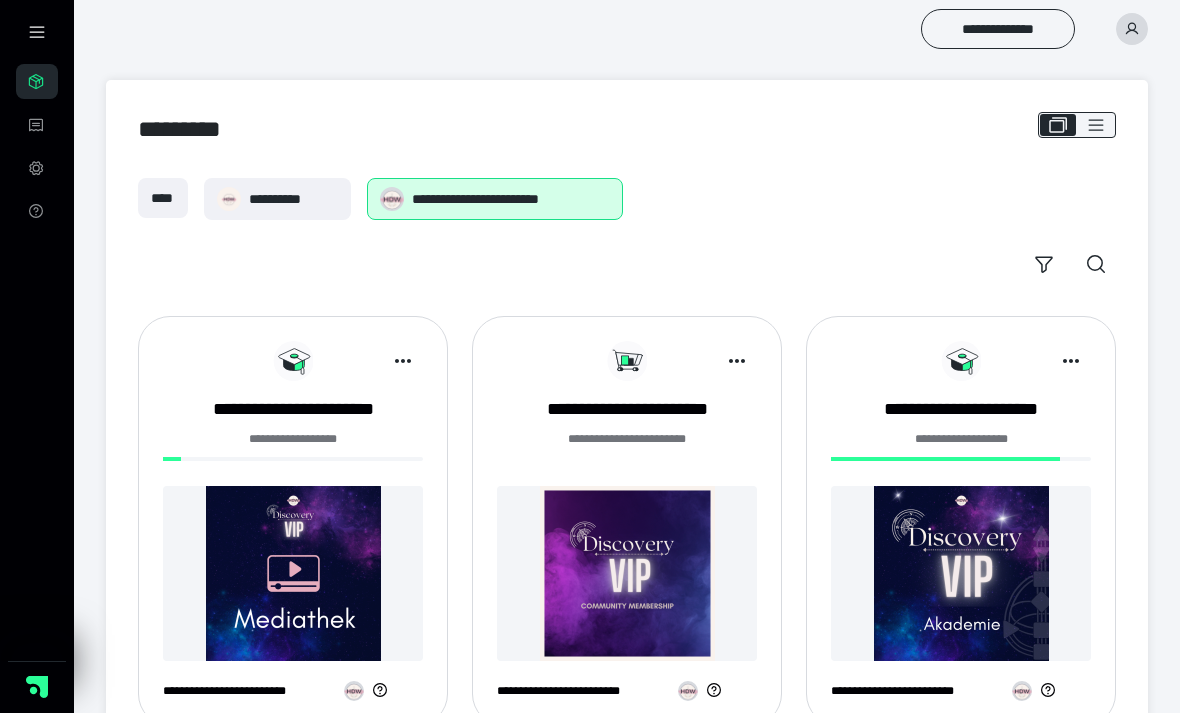 scroll, scrollTop: 69, scrollLeft: 0, axis: vertical 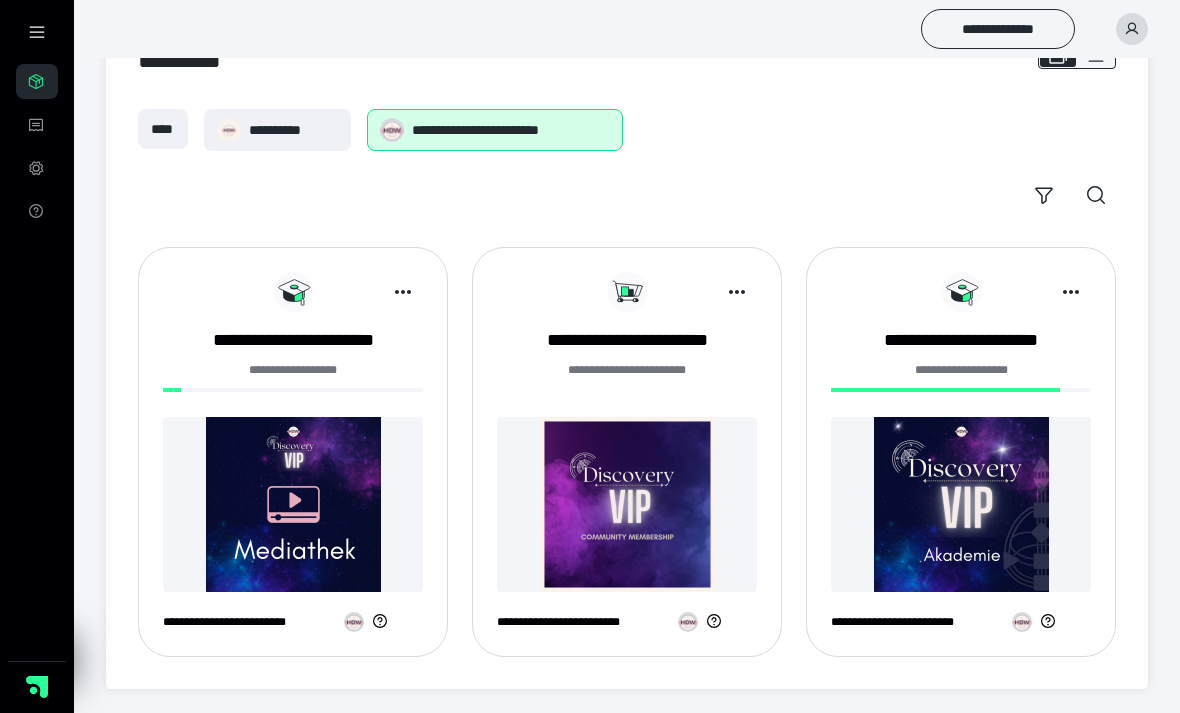 click on "**********" at bounding box center [293, 340] 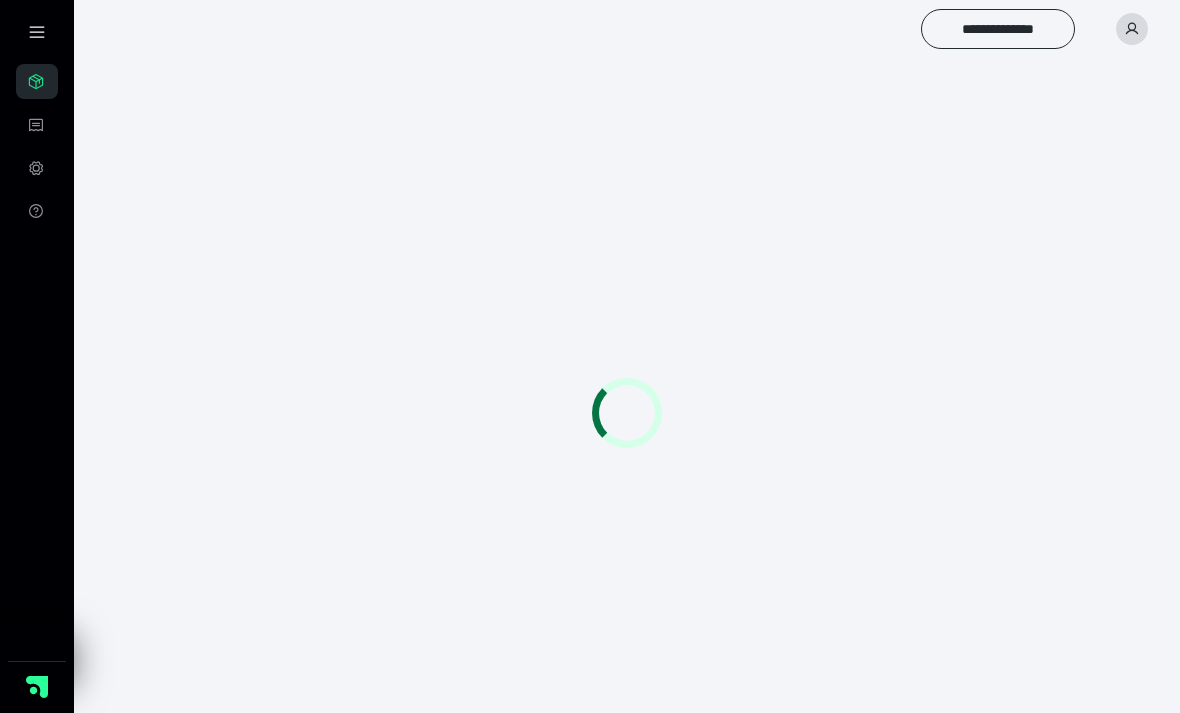 scroll, scrollTop: 0, scrollLeft: 0, axis: both 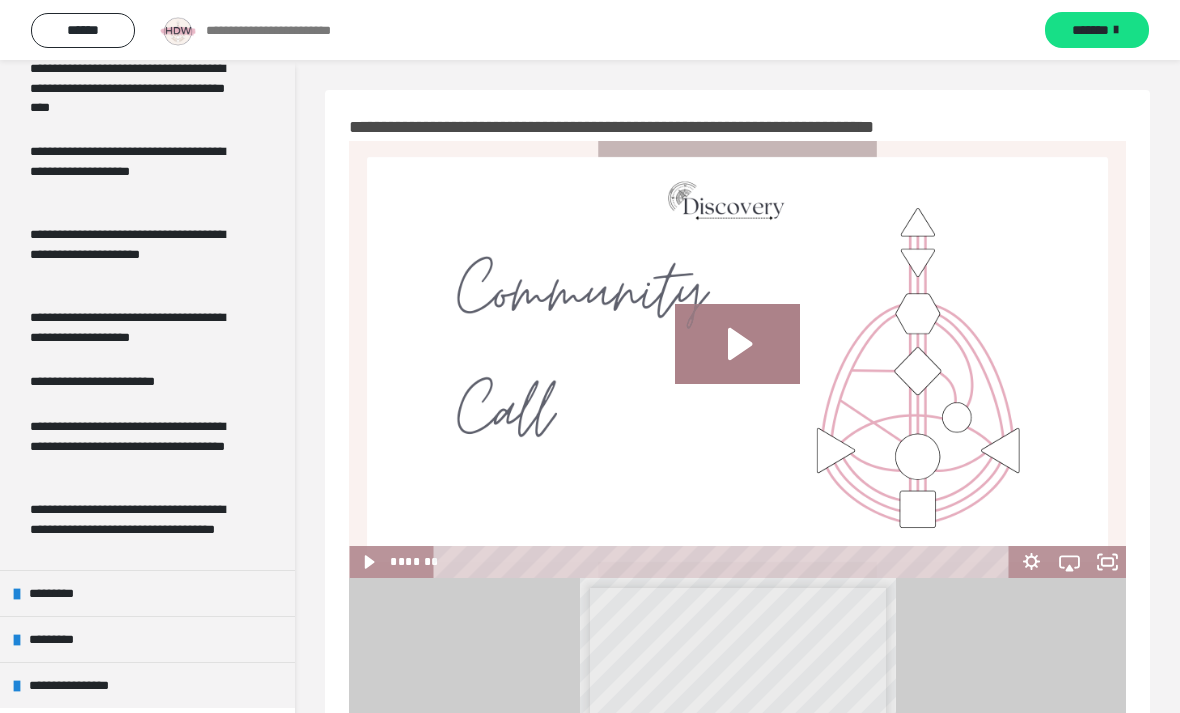 click on "*********" at bounding box center (147, 593) 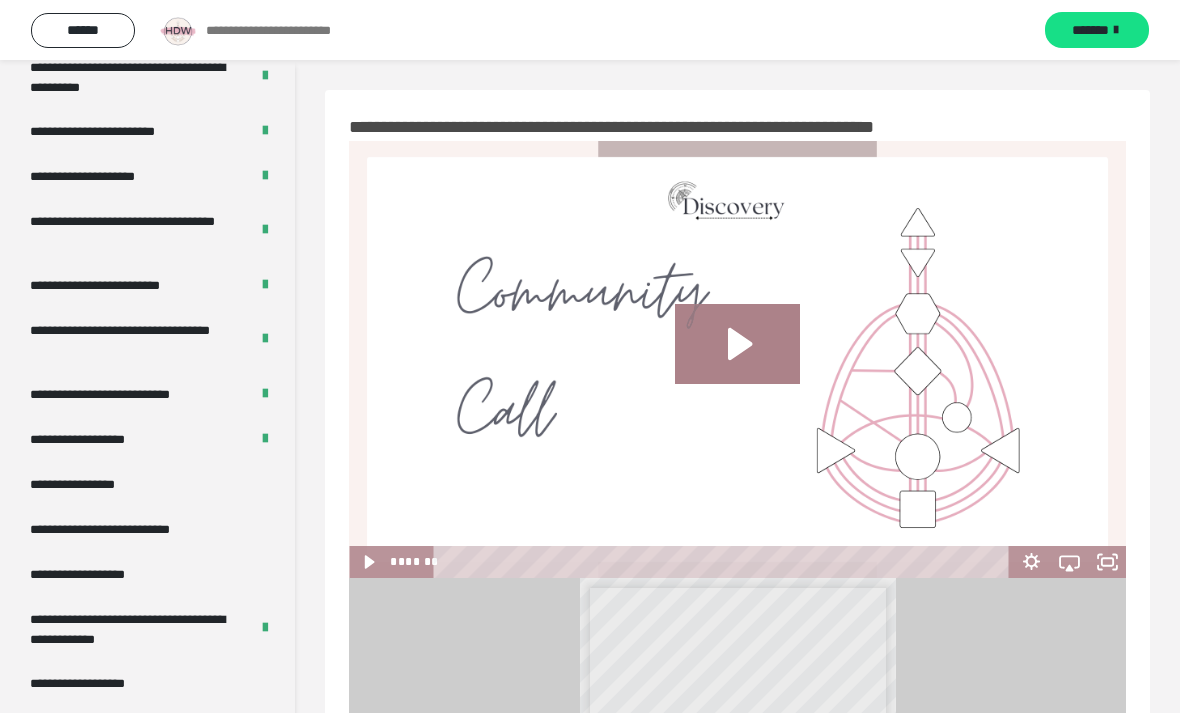 scroll, scrollTop: 1516, scrollLeft: 0, axis: vertical 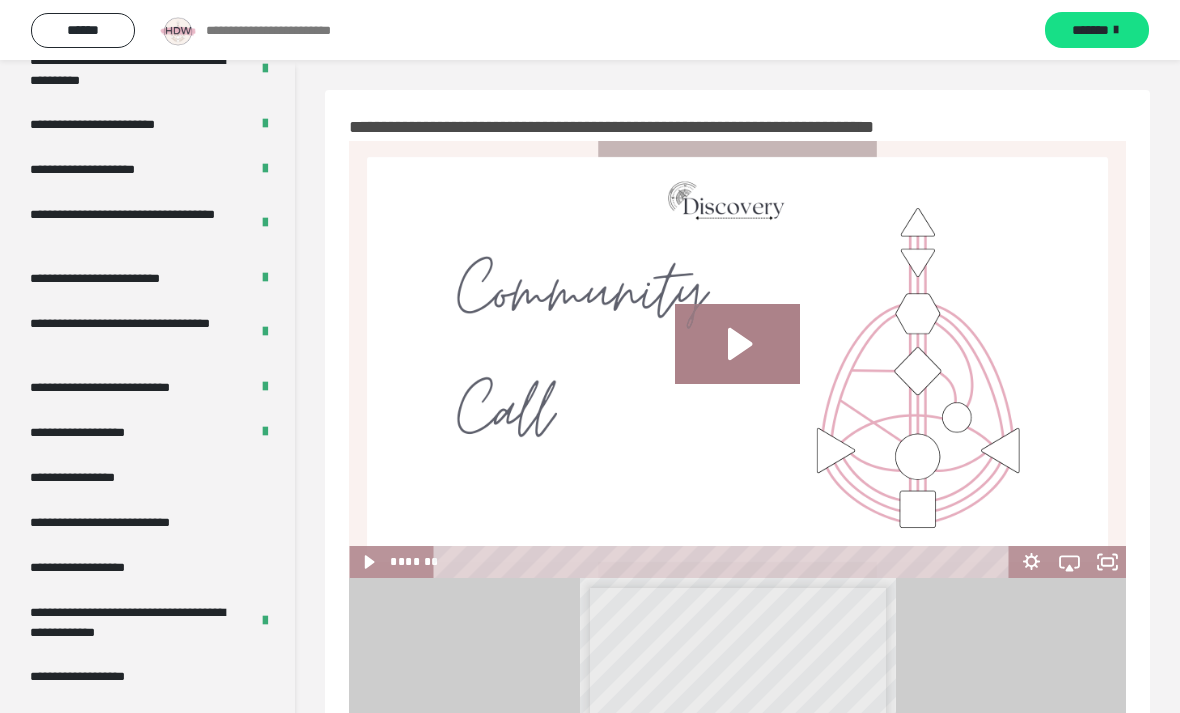click on "**********" at bounding box center [126, 387] 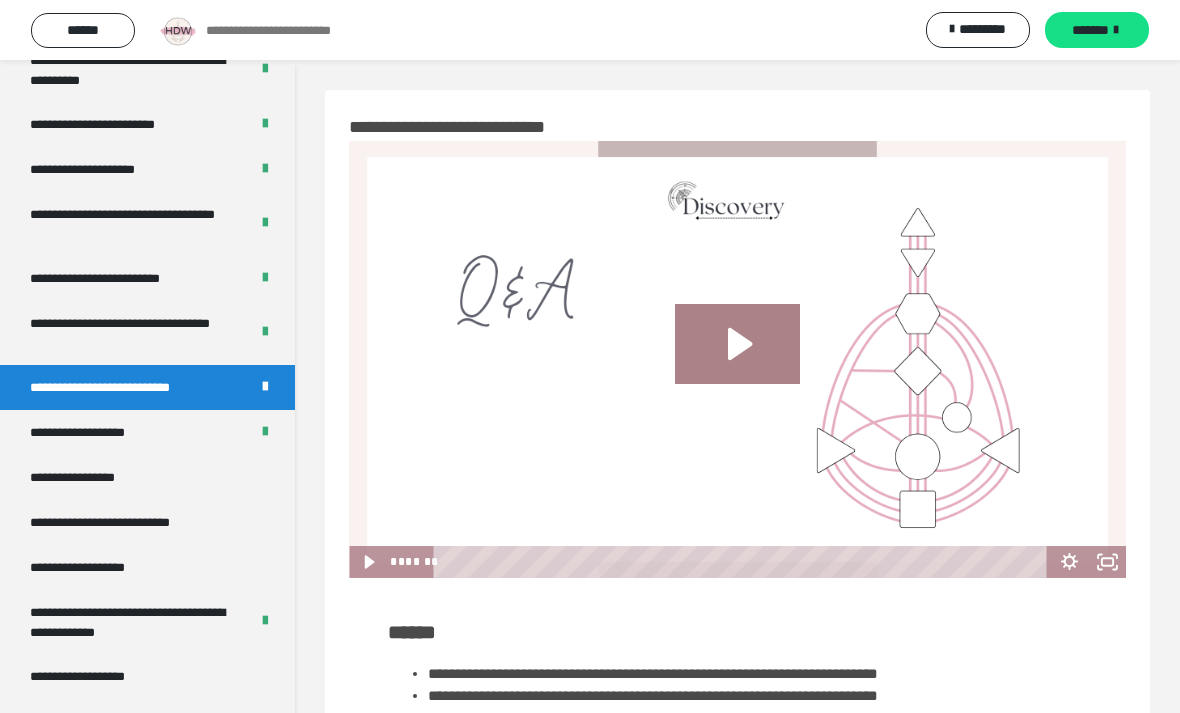 click 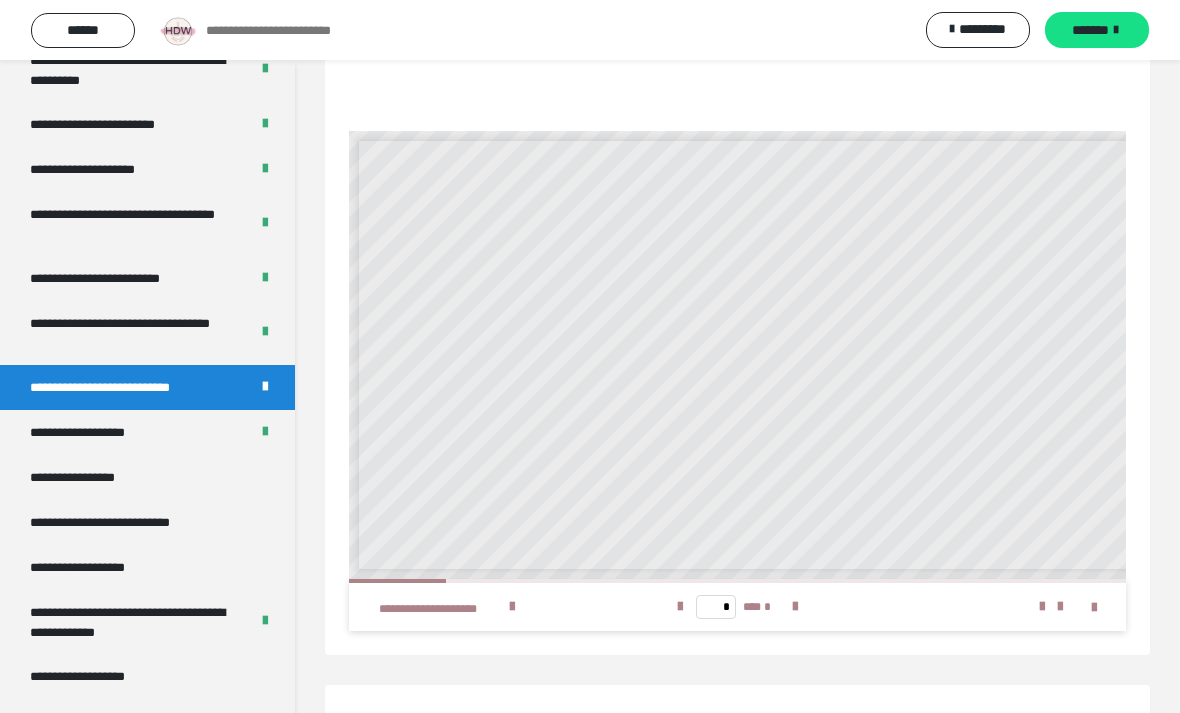 scroll, scrollTop: 850, scrollLeft: 0, axis: vertical 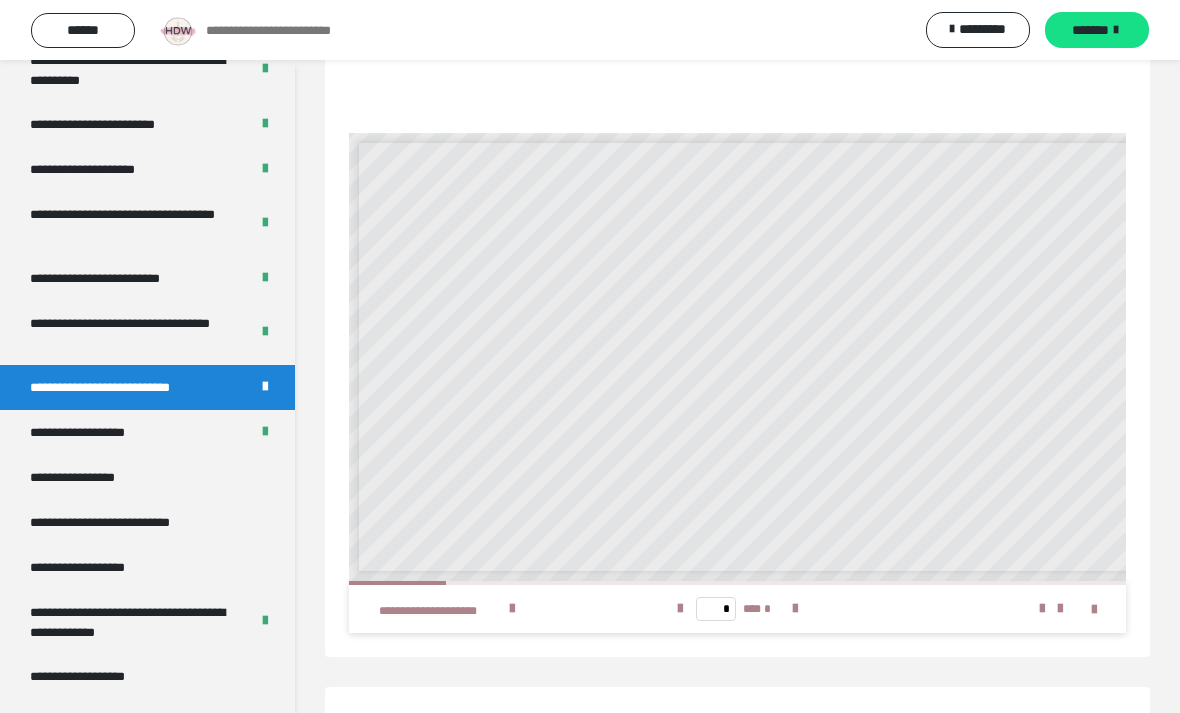 click at bounding box center (795, 609) 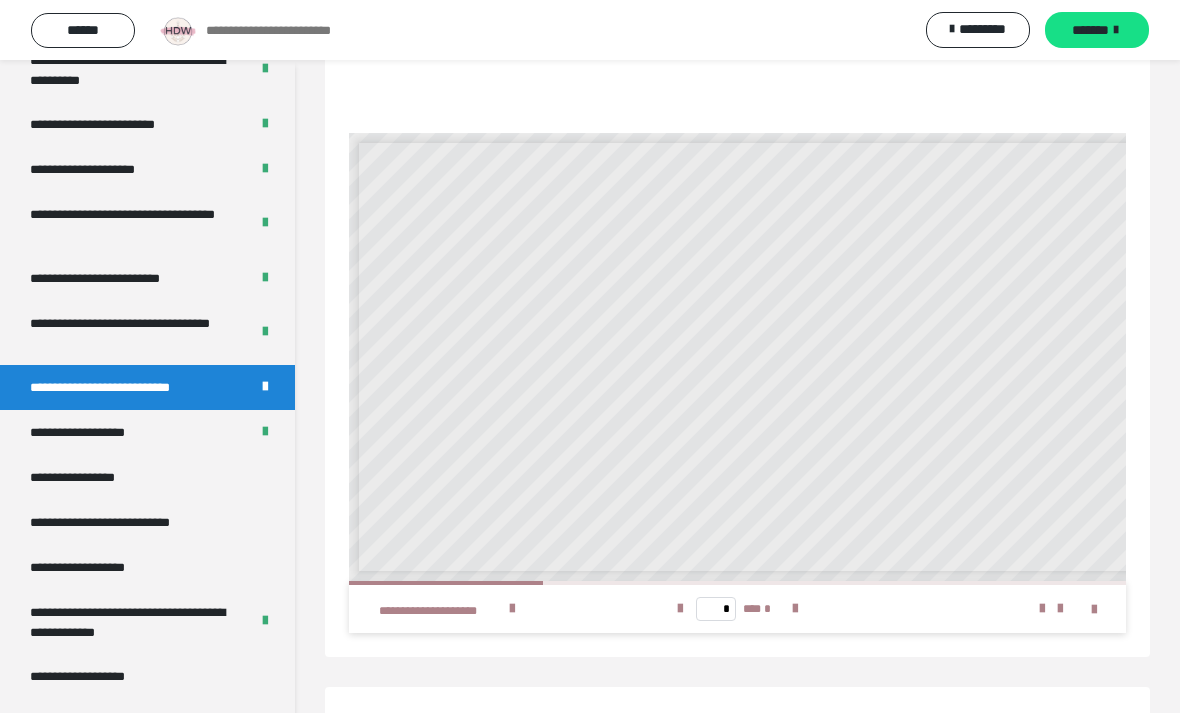 click at bounding box center [795, 609] 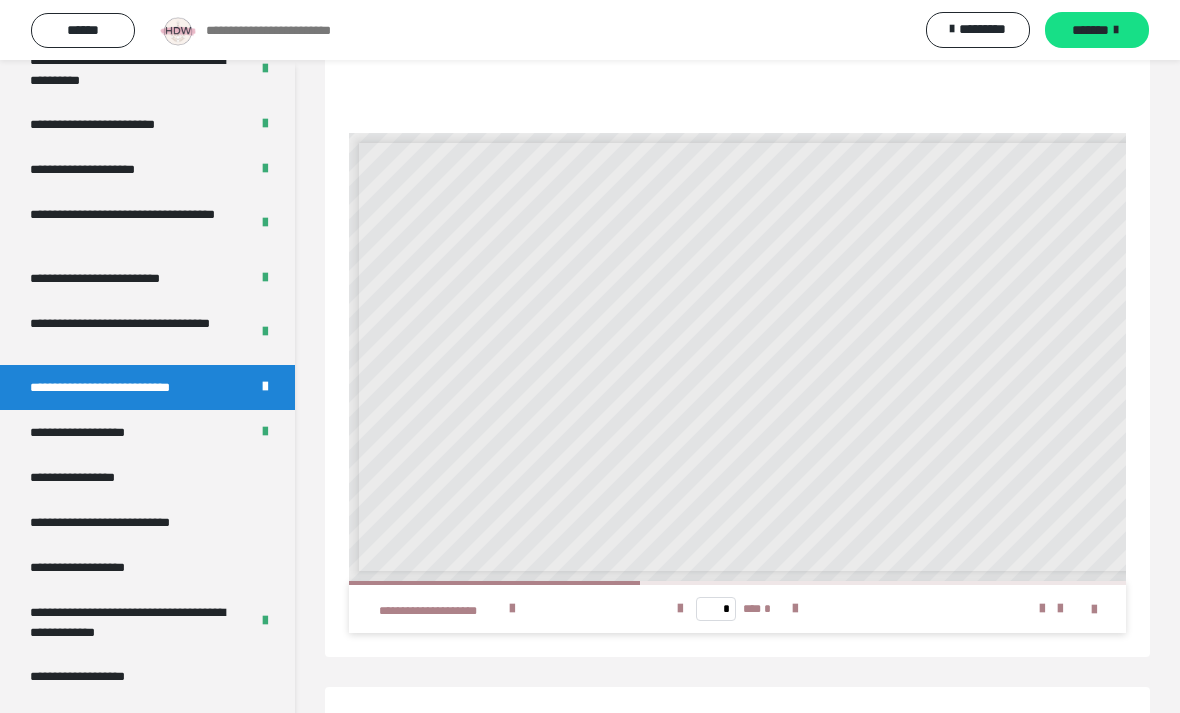 click at bounding box center (795, 609) 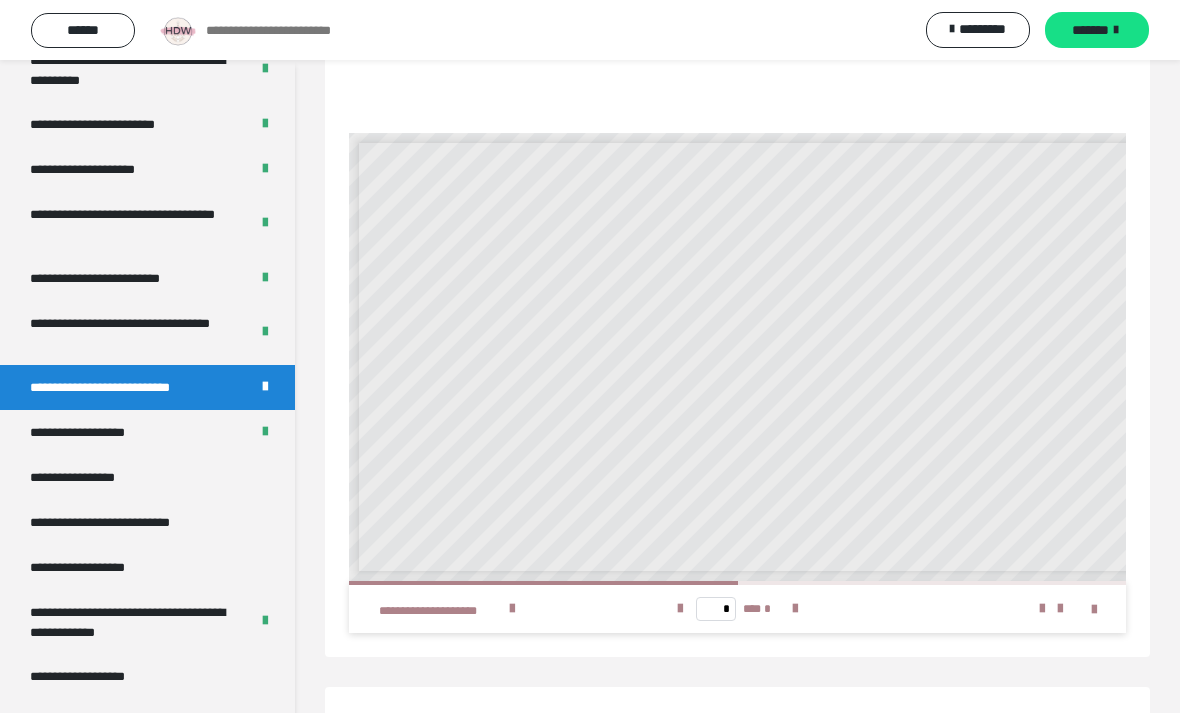 click at bounding box center [795, 609] 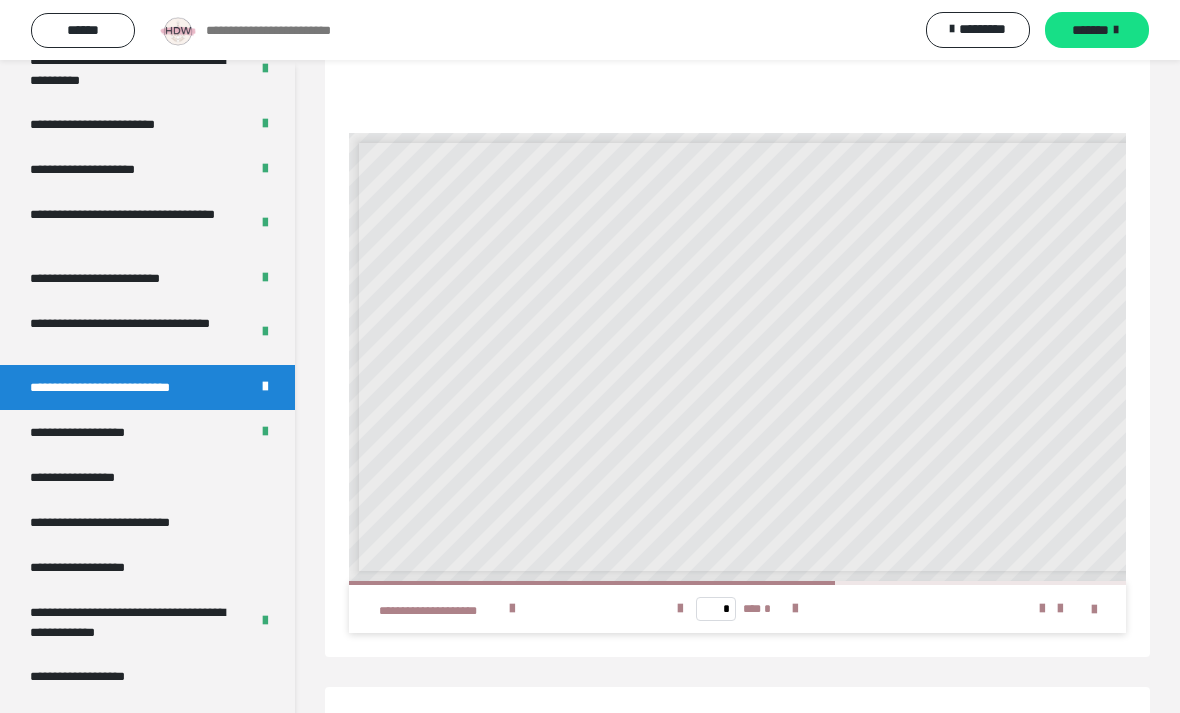 click at bounding box center (795, 609) 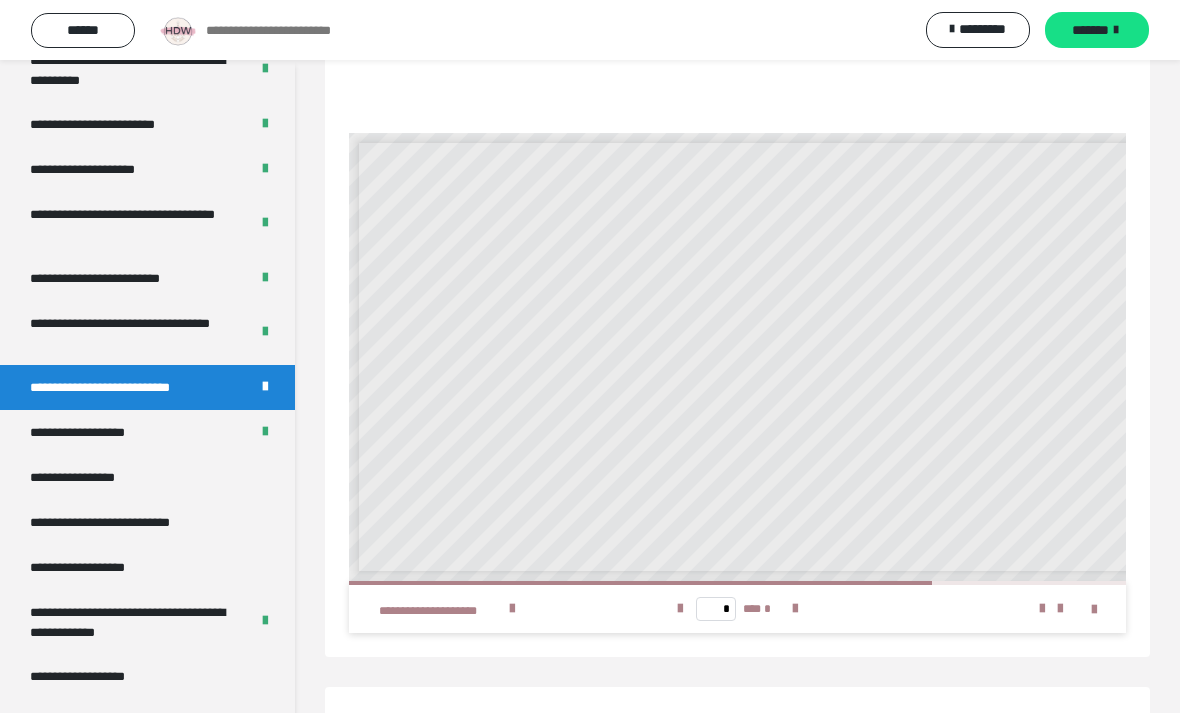 click at bounding box center (795, 609) 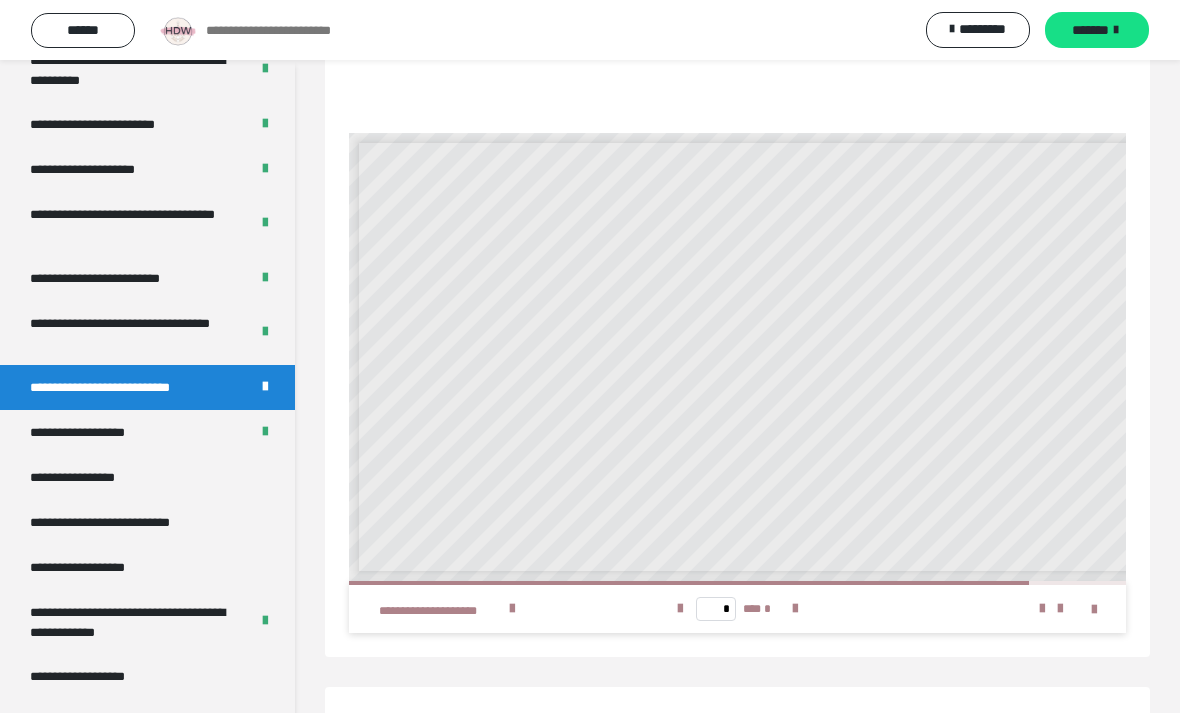 click at bounding box center (795, 609) 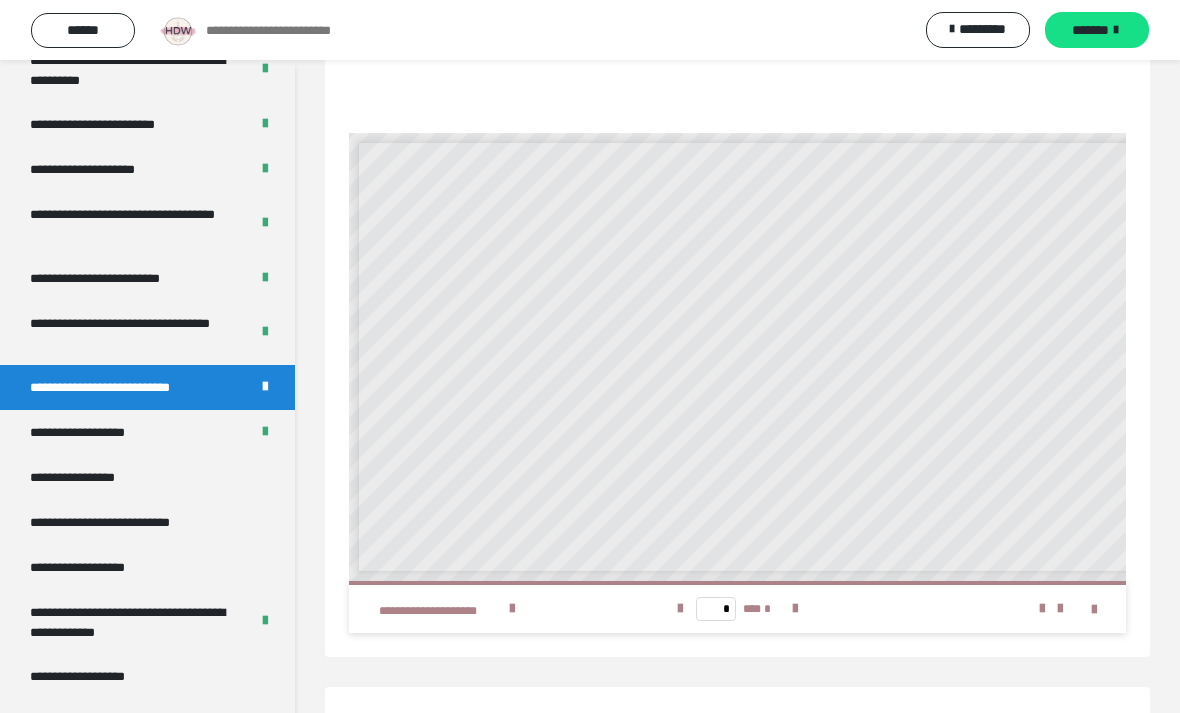 click at bounding box center [680, 609] 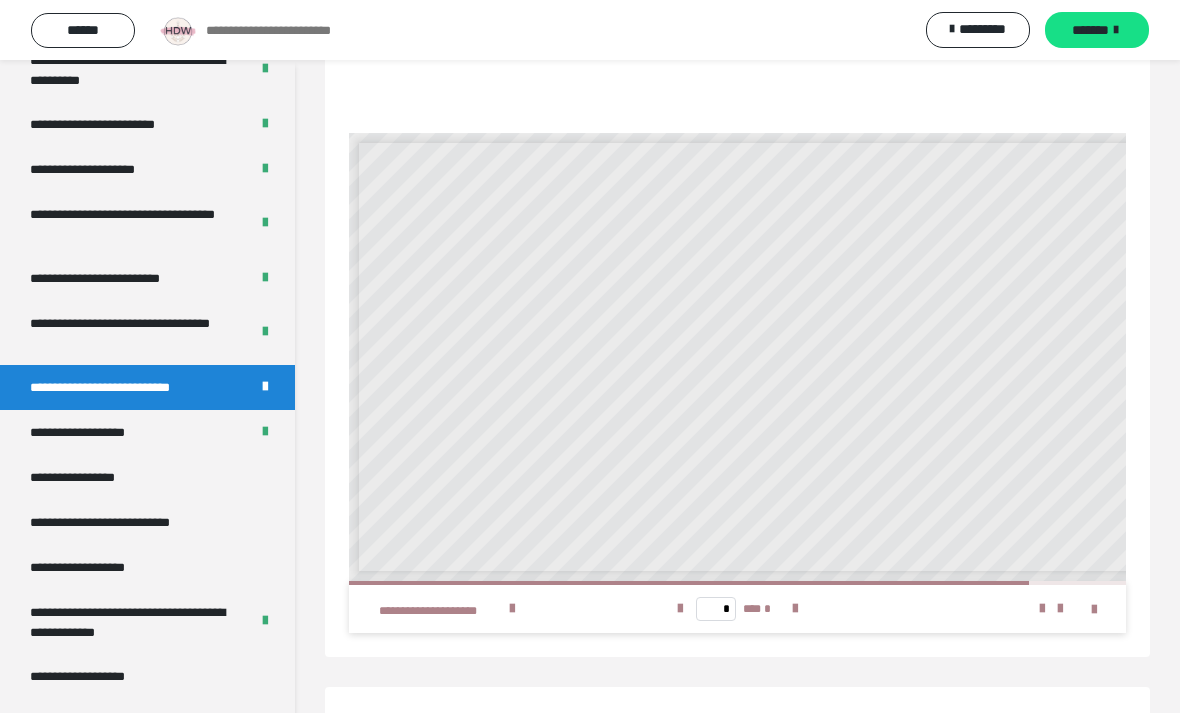 click at bounding box center [680, 609] 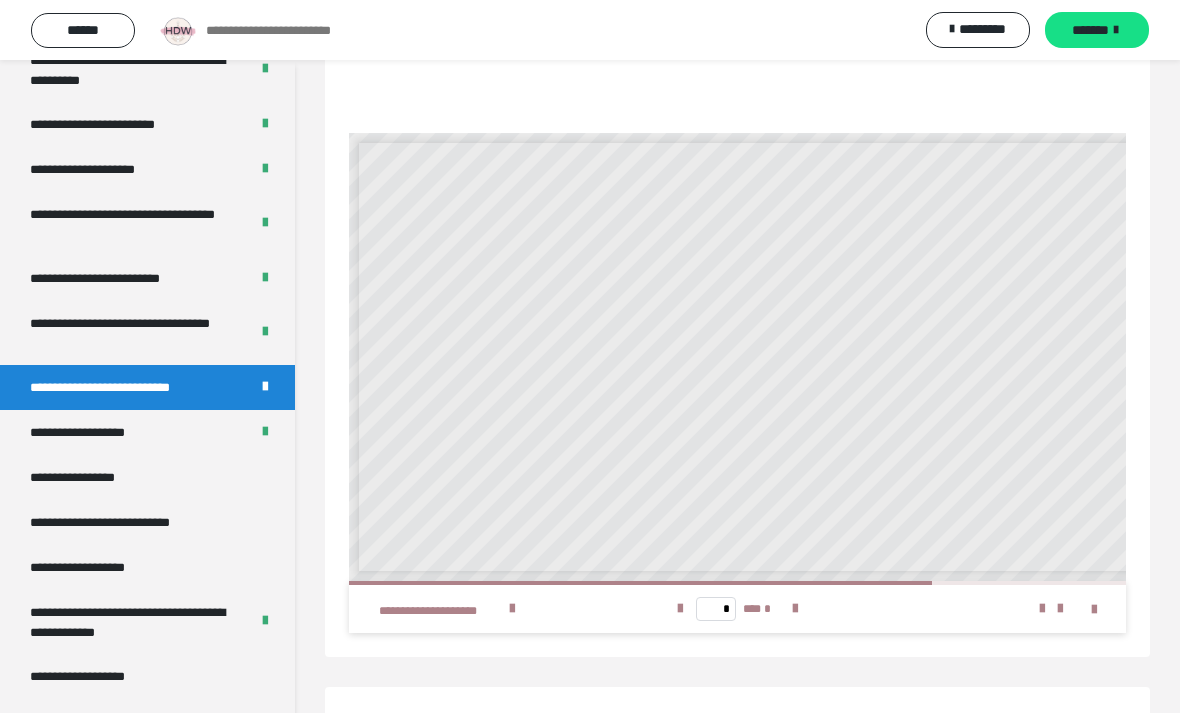 click at bounding box center (680, 609) 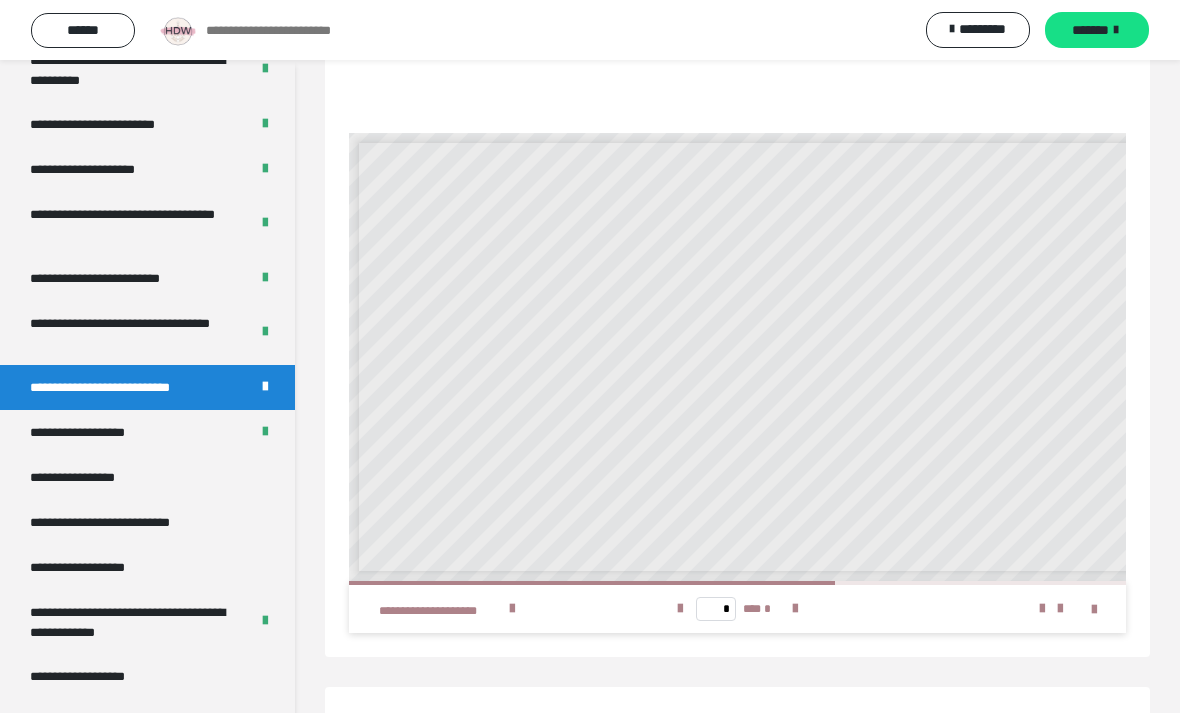 click at bounding box center (680, 609) 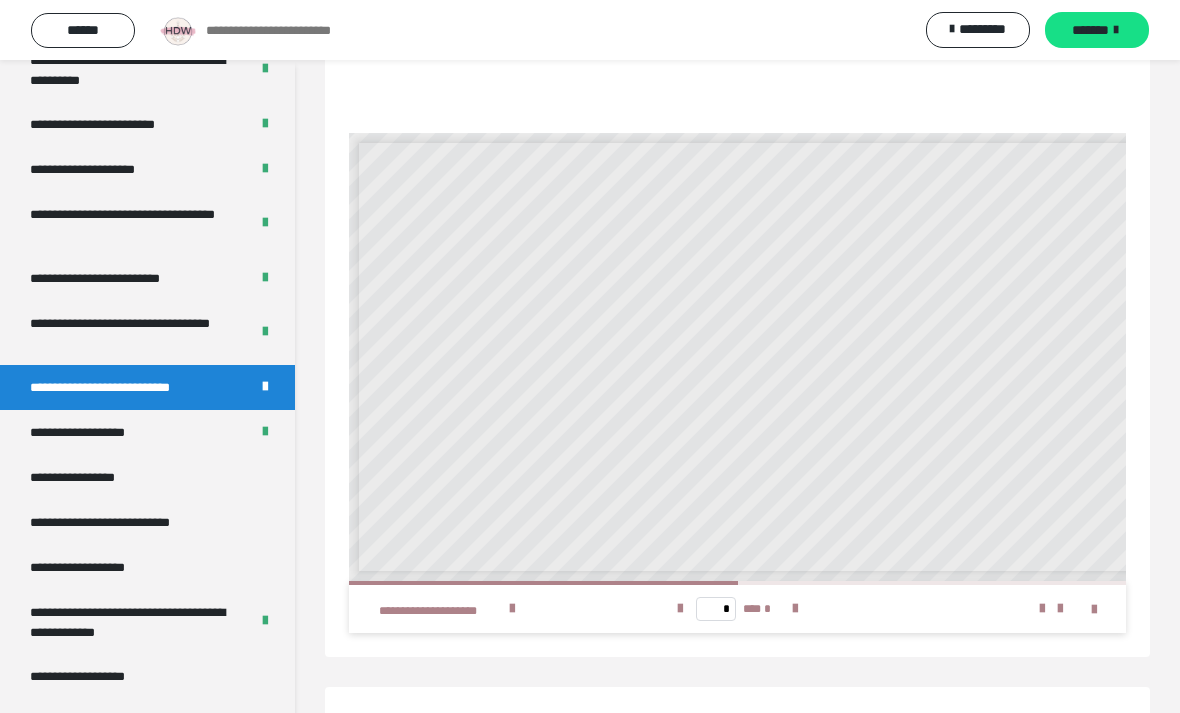 click at bounding box center [680, 609] 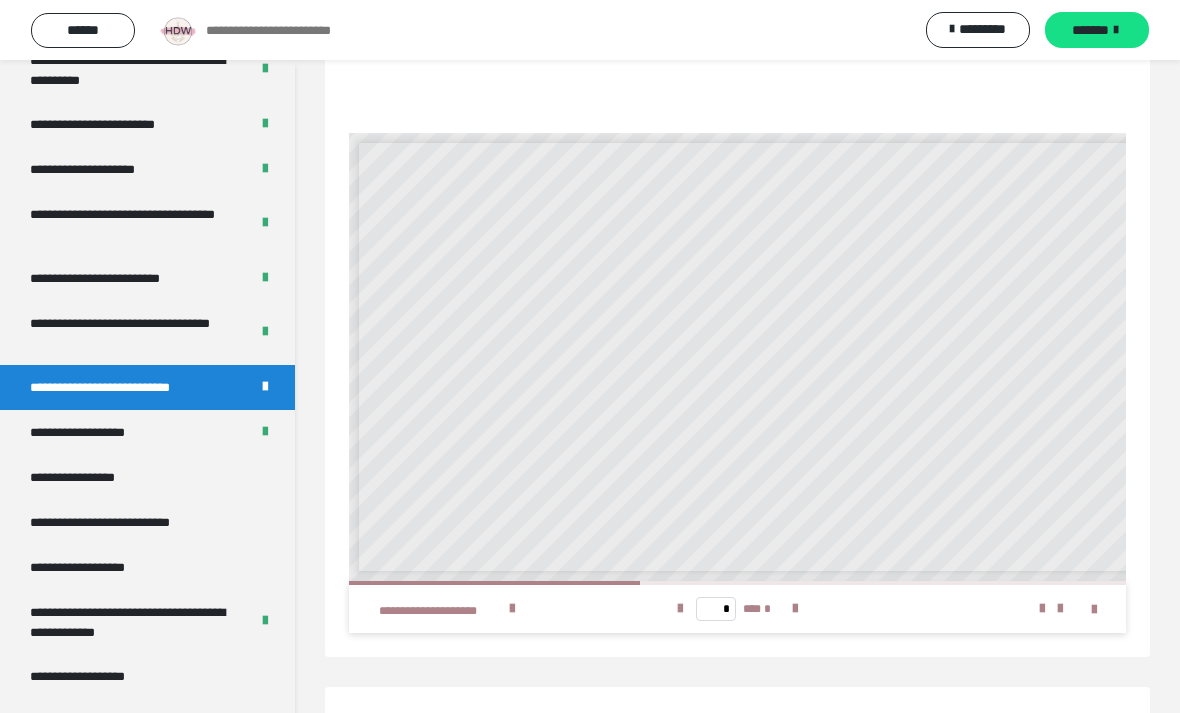 click at bounding box center [680, 609] 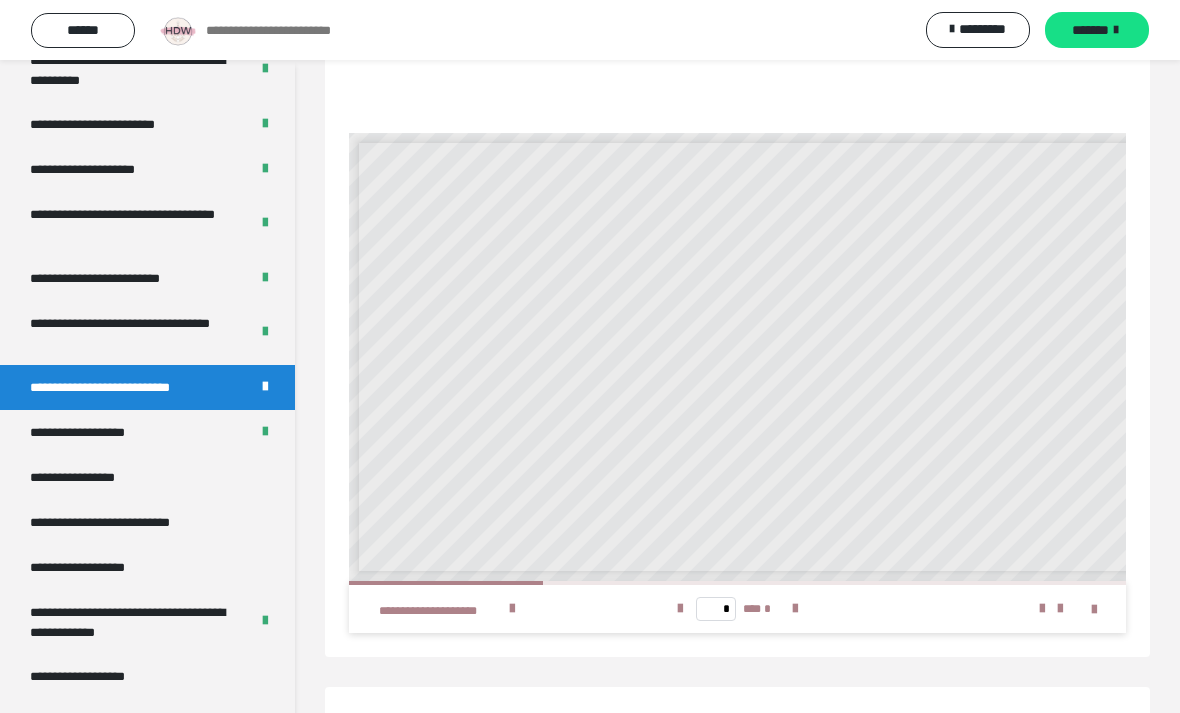 click at bounding box center [680, 609] 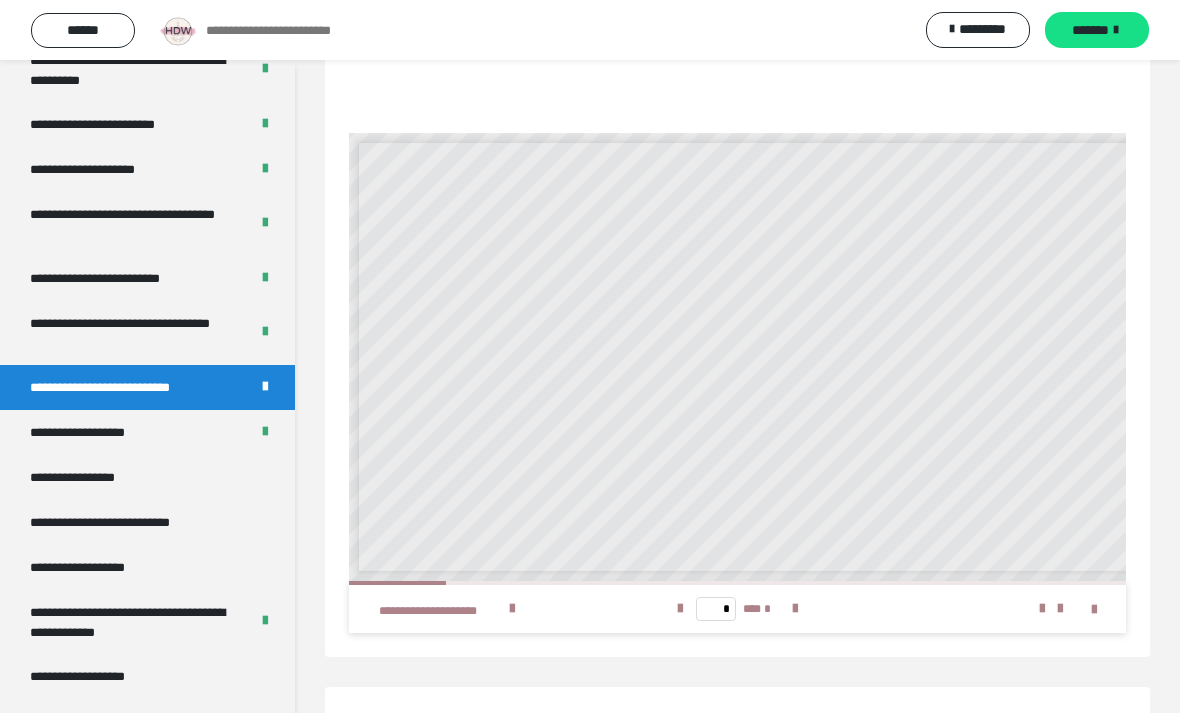 click at bounding box center [795, 609] 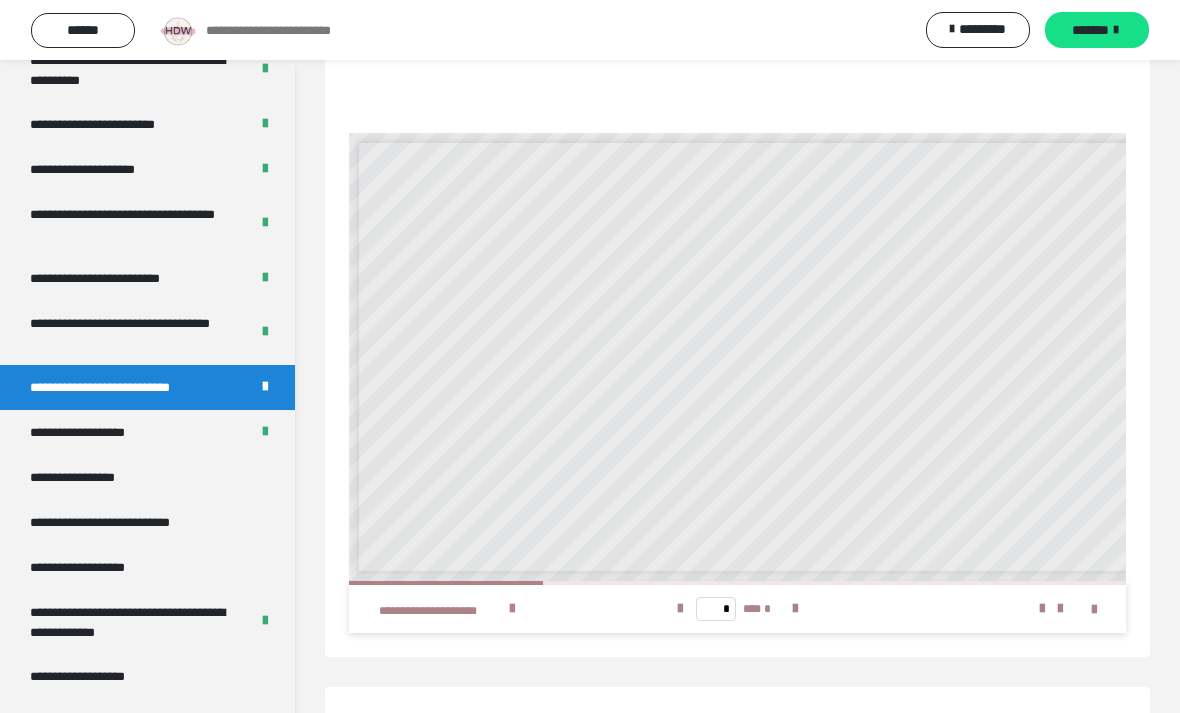 click at bounding box center (795, 609) 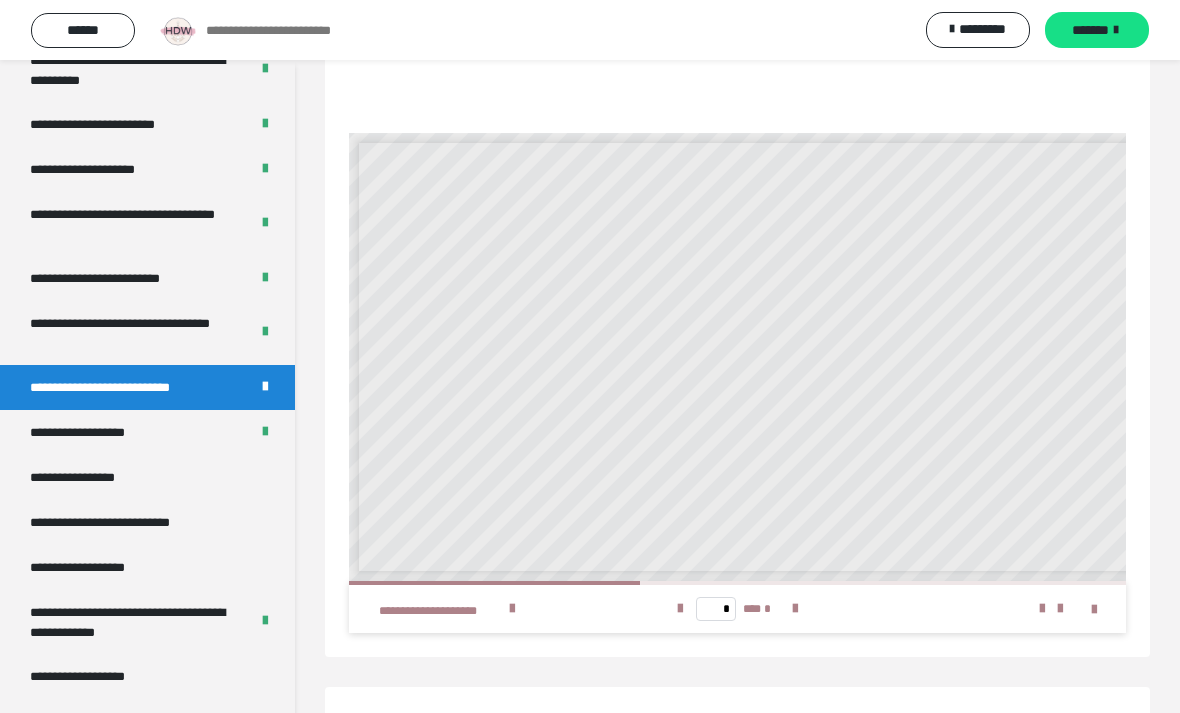 click at bounding box center [795, 609] 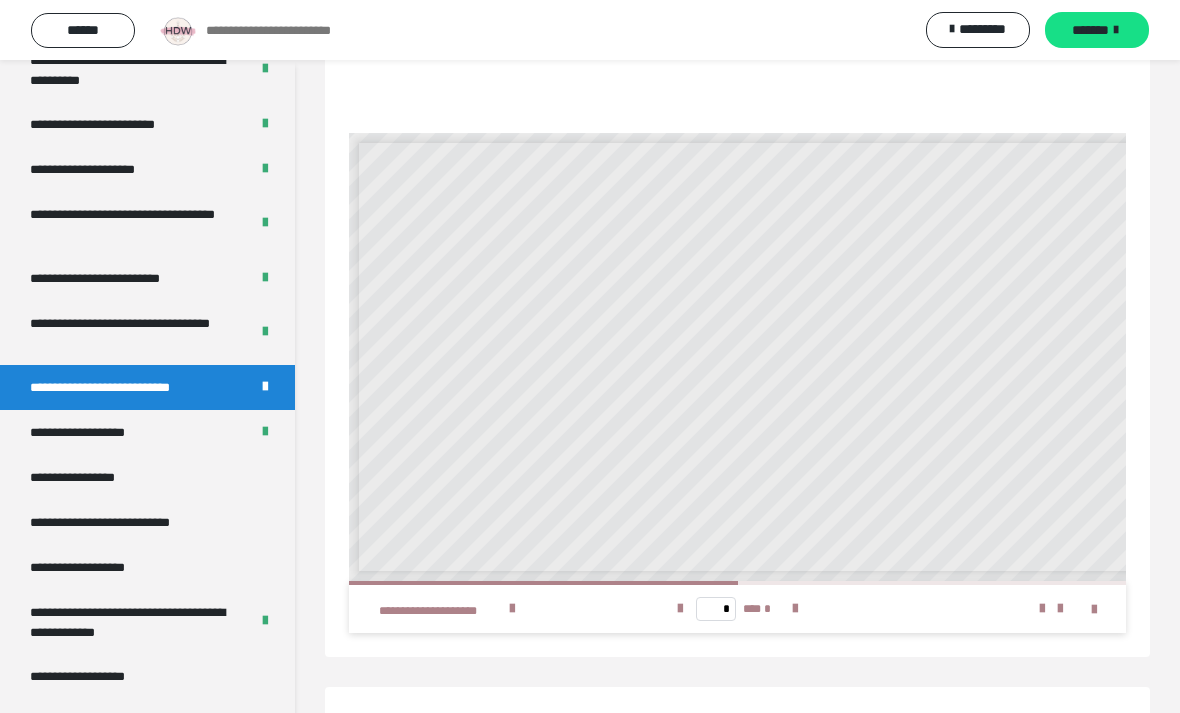 click at bounding box center (795, 609) 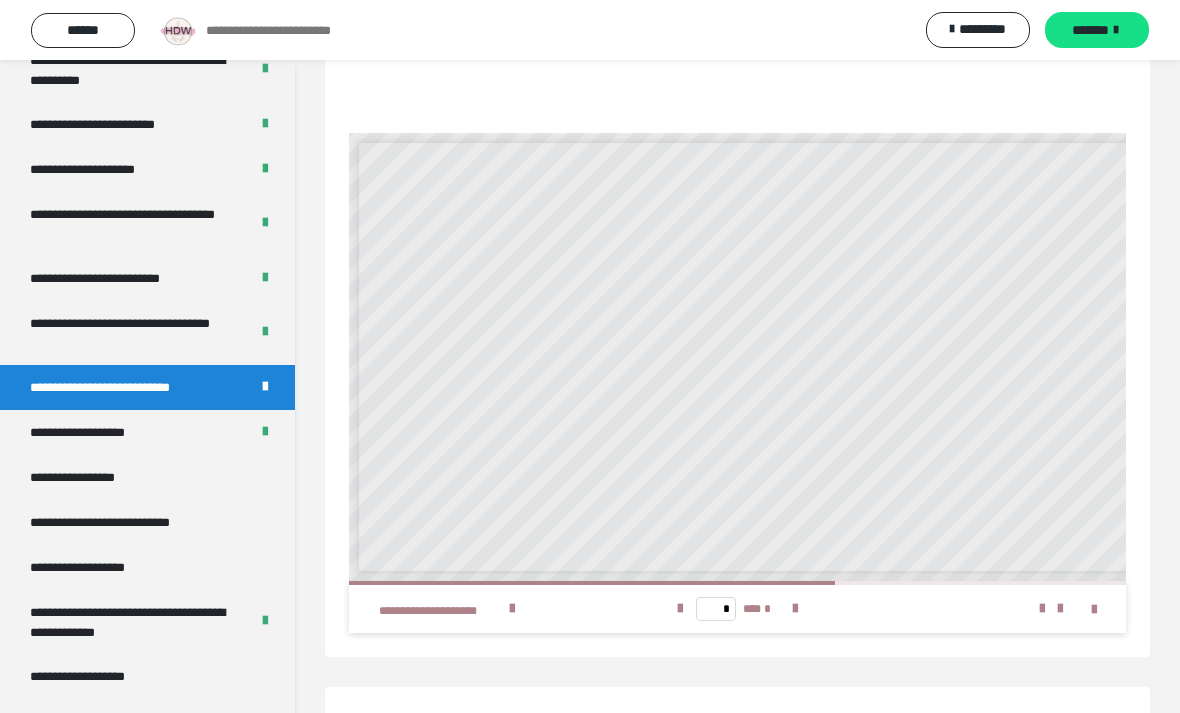 click at bounding box center [680, 609] 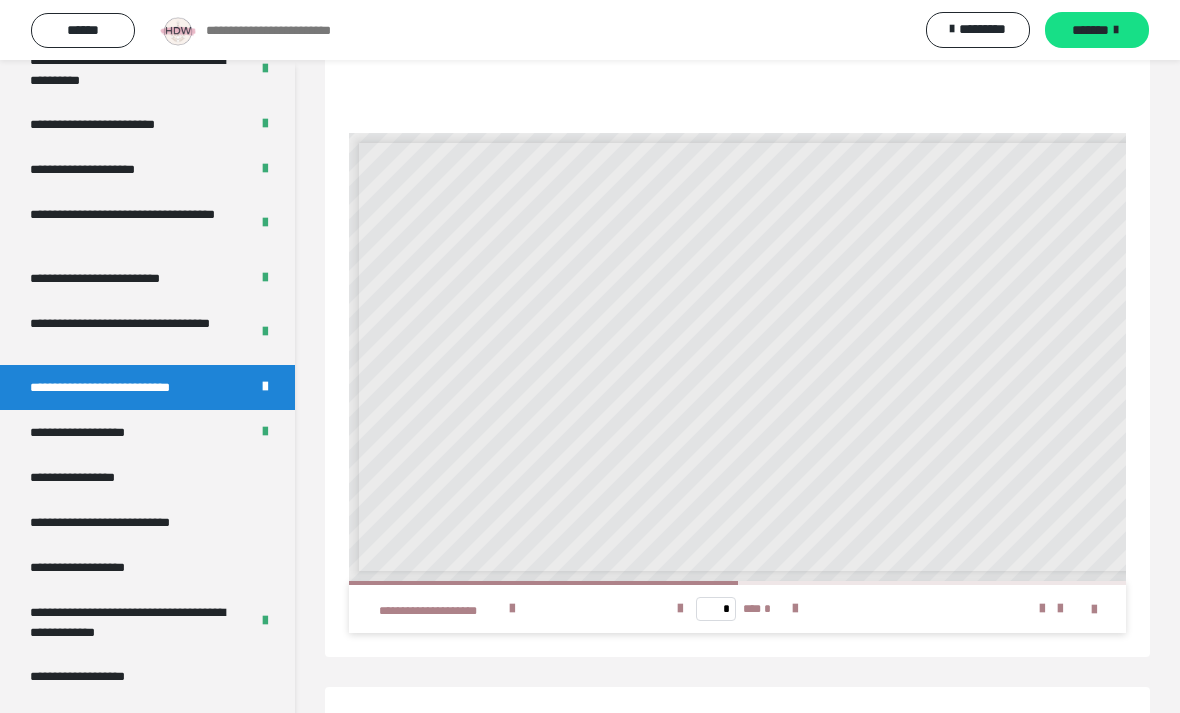 click at bounding box center [680, 609] 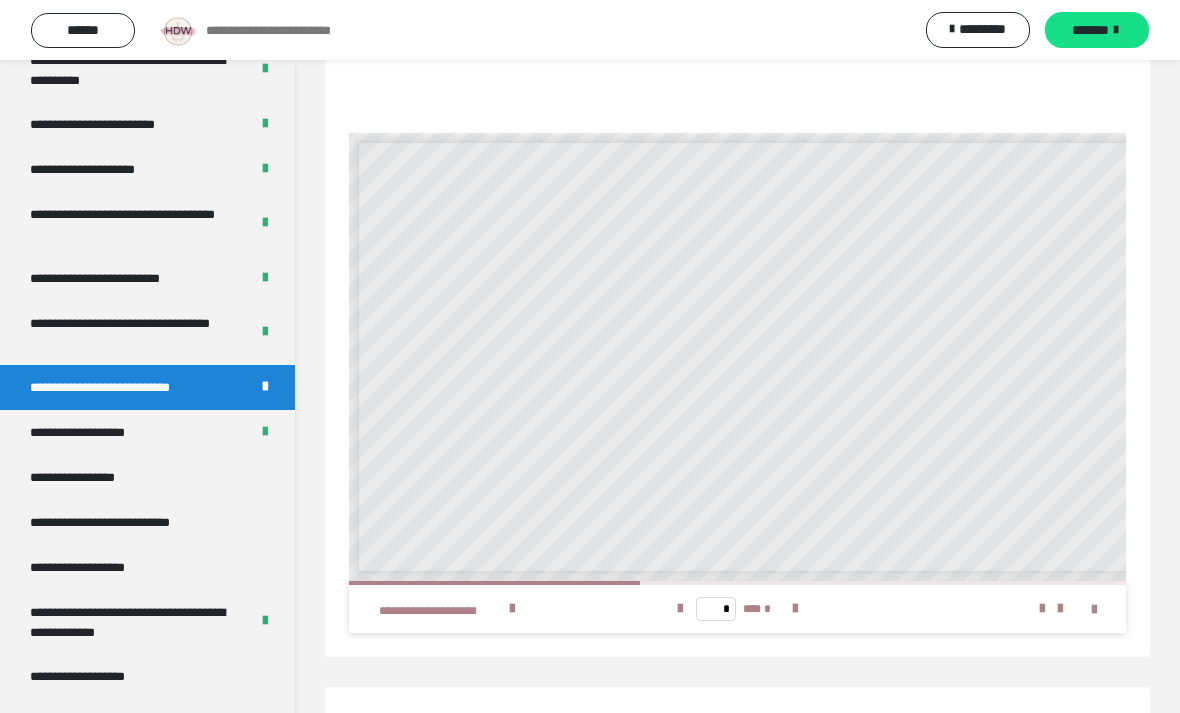 click at bounding box center [680, 609] 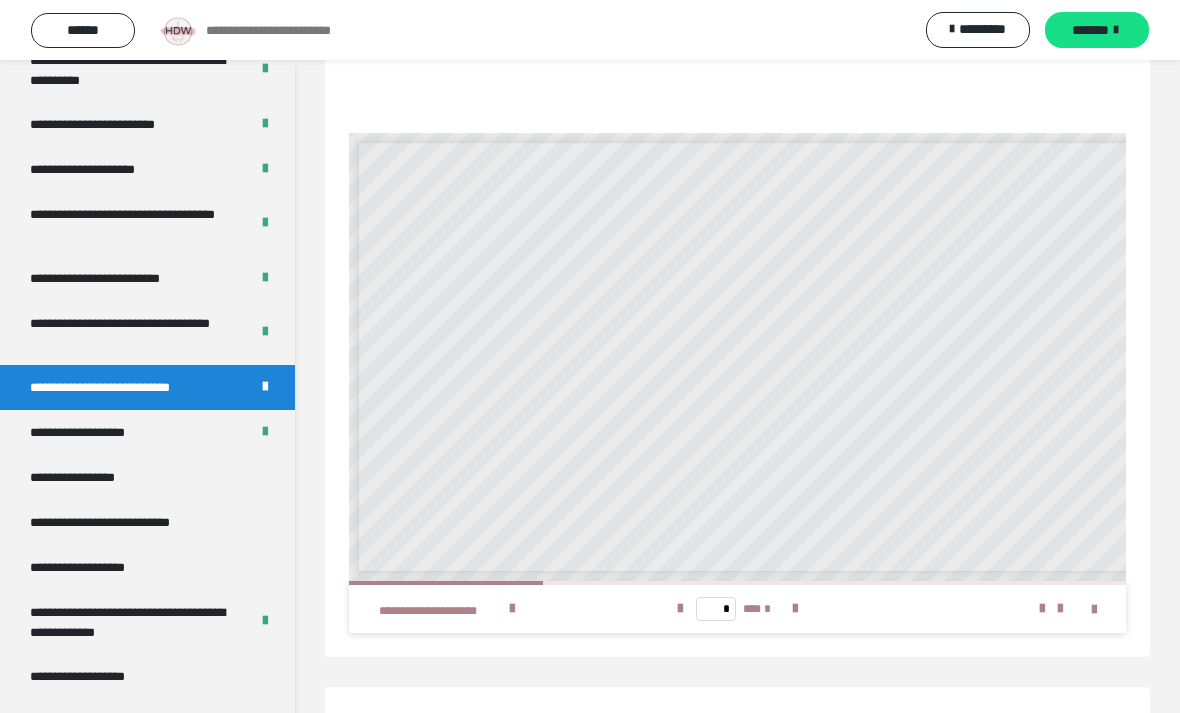 click at bounding box center (795, 609) 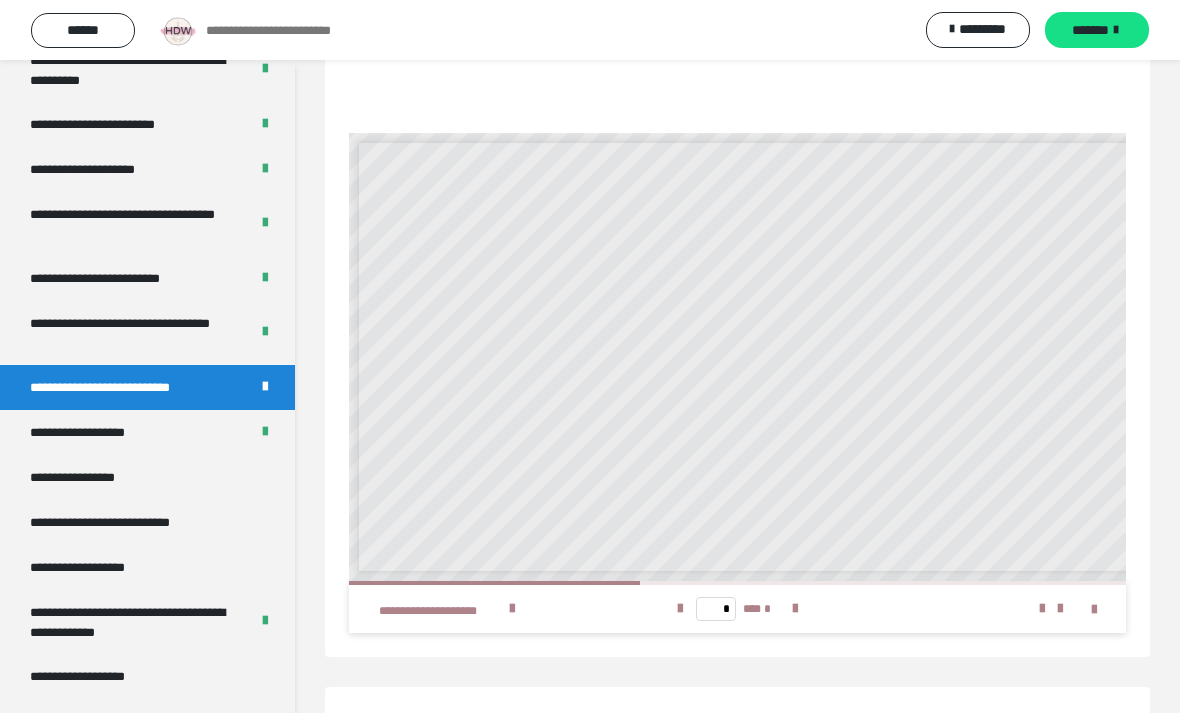 click at bounding box center [680, 609] 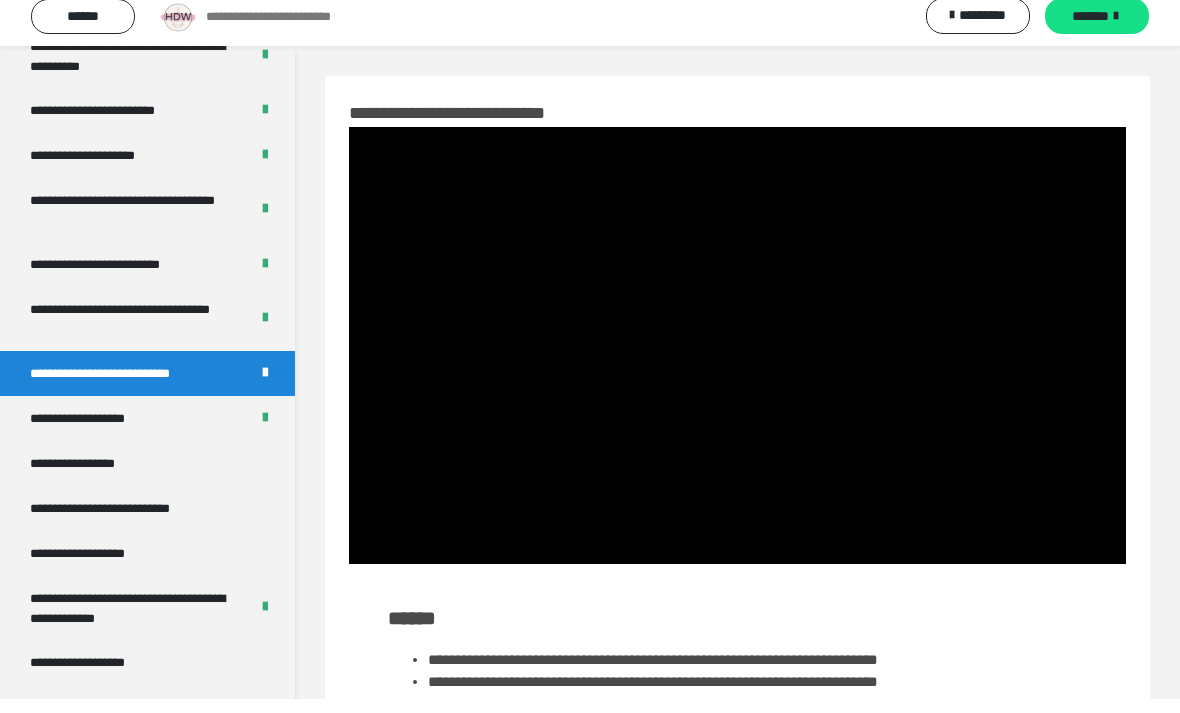scroll, scrollTop: 14, scrollLeft: 0, axis: vertical 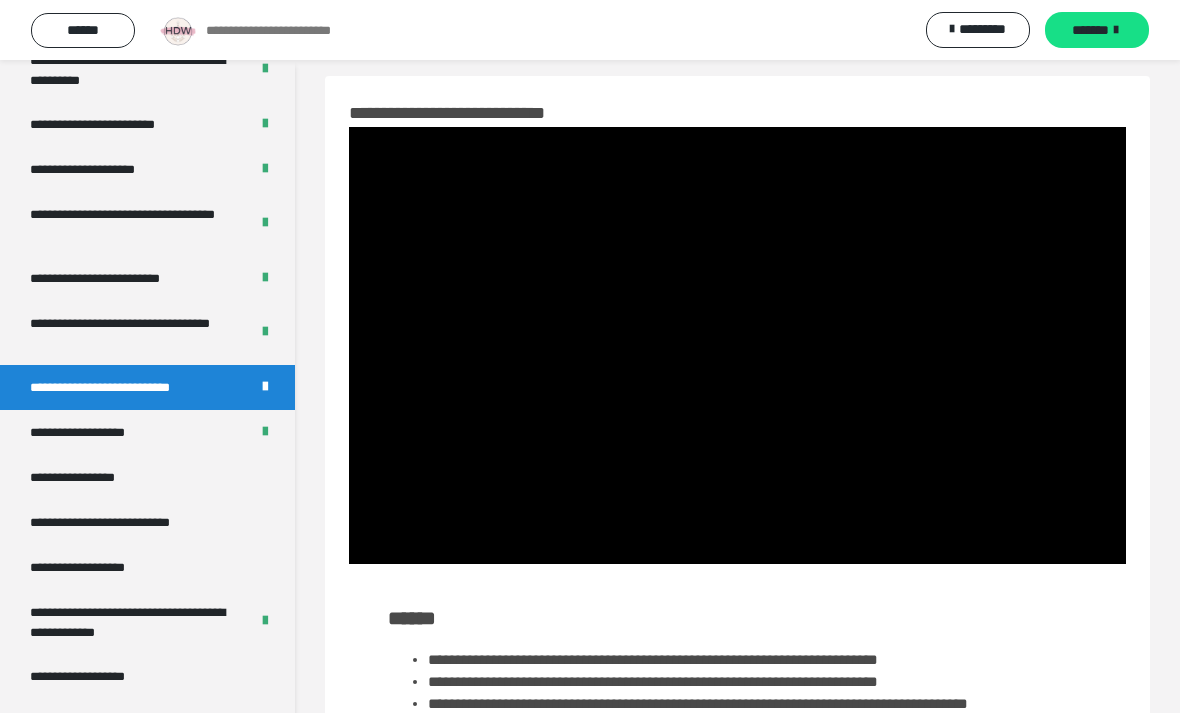 click at bounding box center (737, 345) 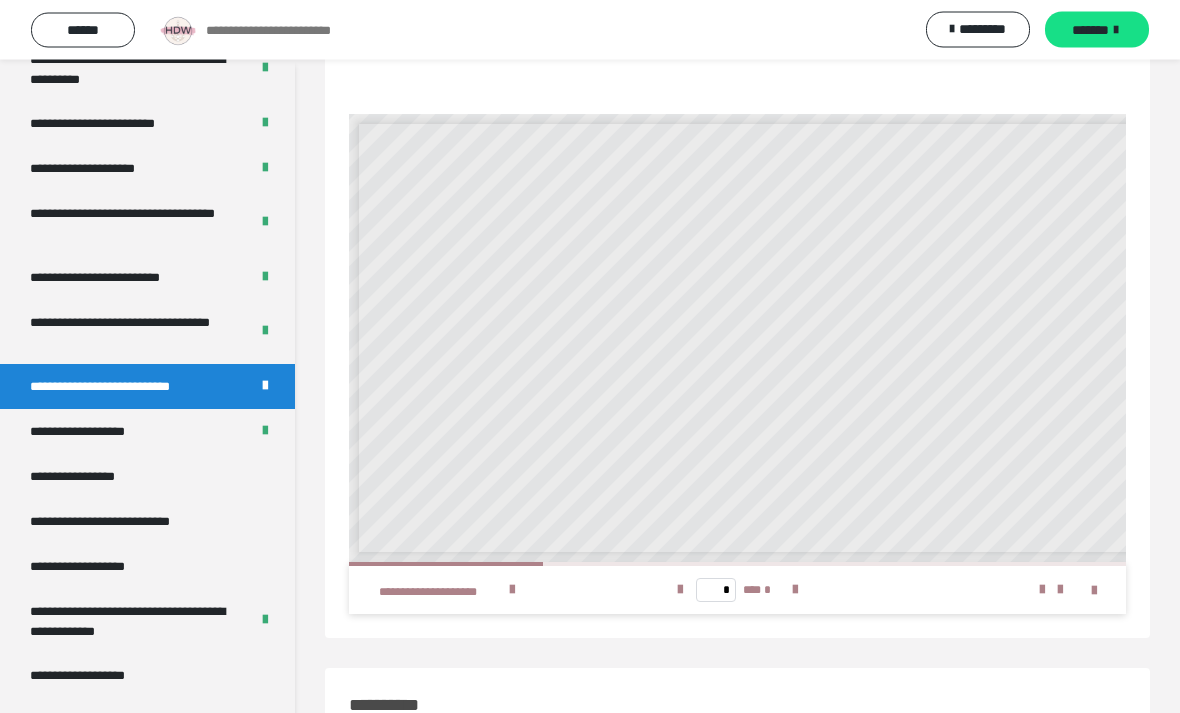 scroll, scrollTop: 875, scrollLeft: 0, axis: vertical 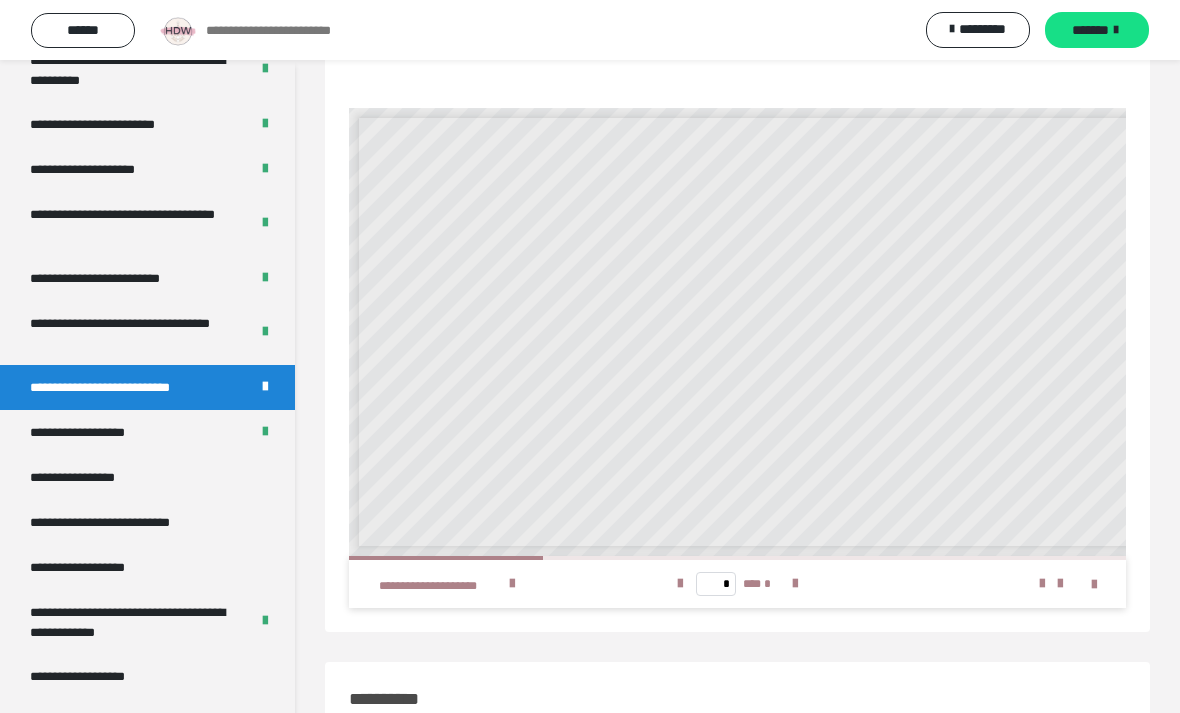 click on "* *** *" at bounding box center [737, 584] 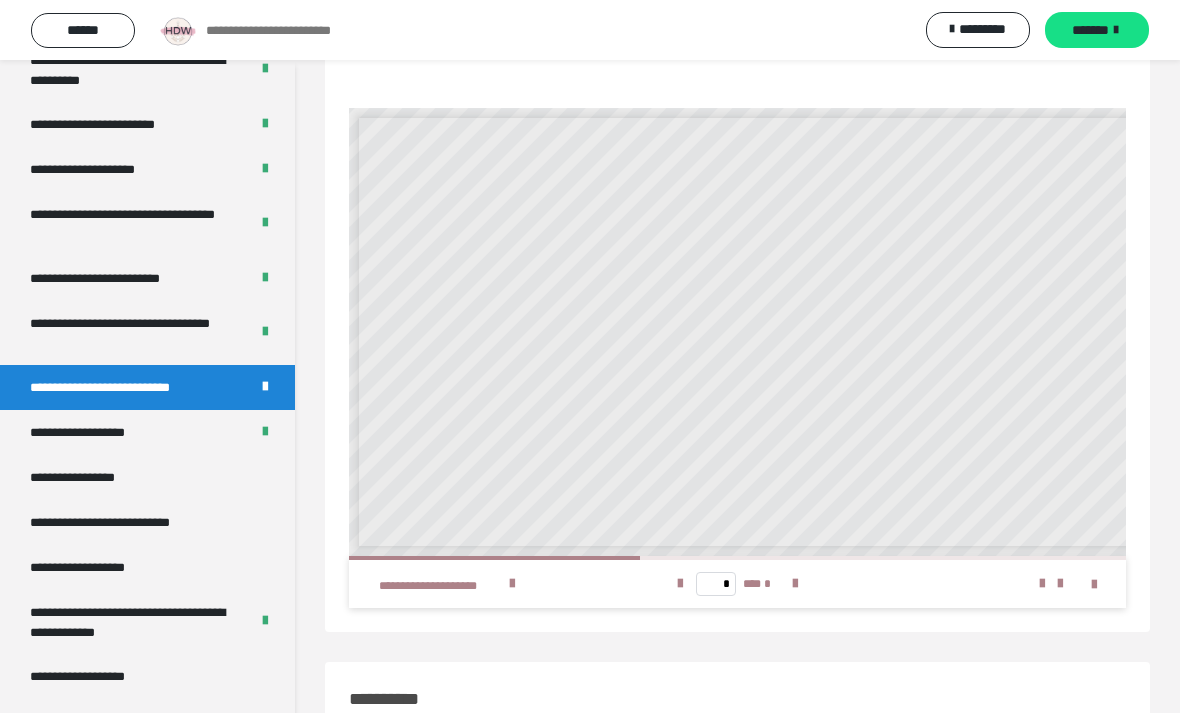click at bounding box center [795, 584] 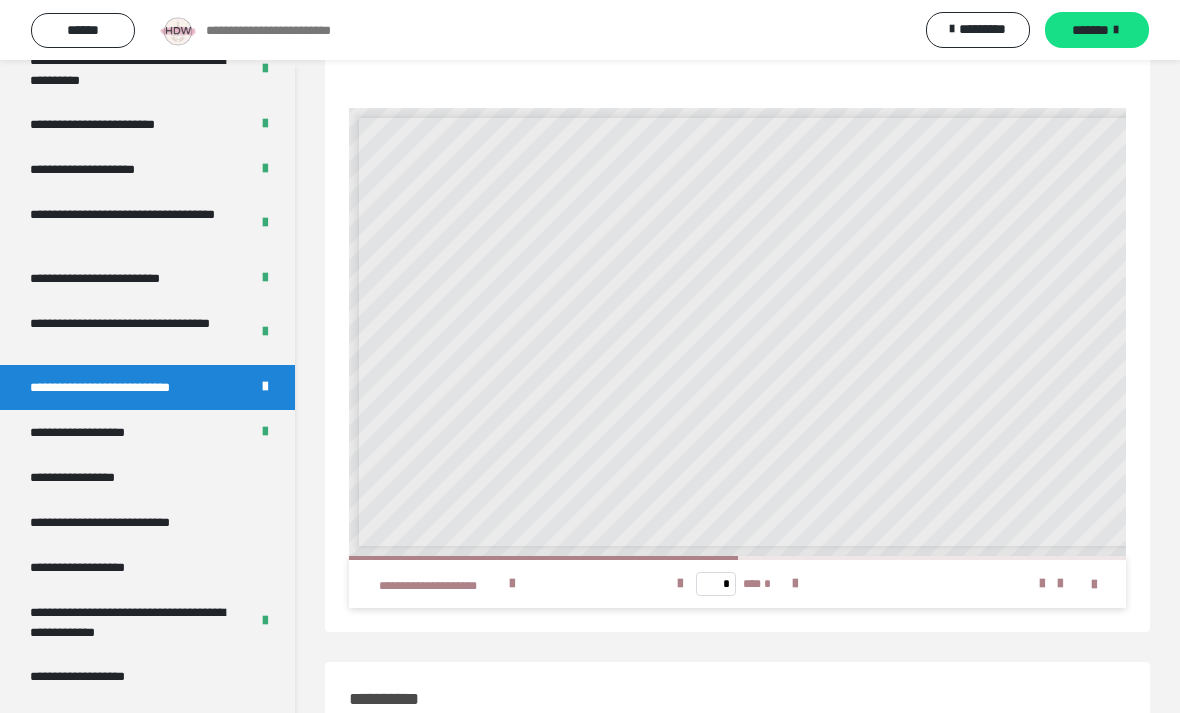 click at bounding box center [795, 584] 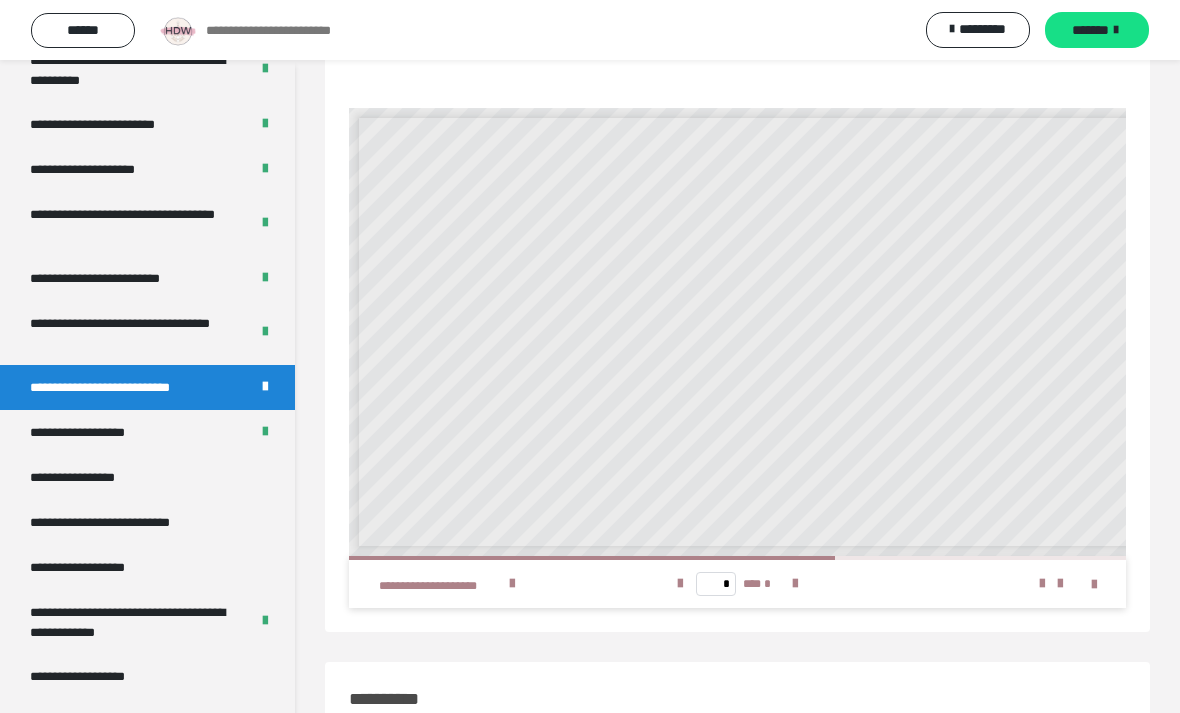 click at bounding box center [795, 584] 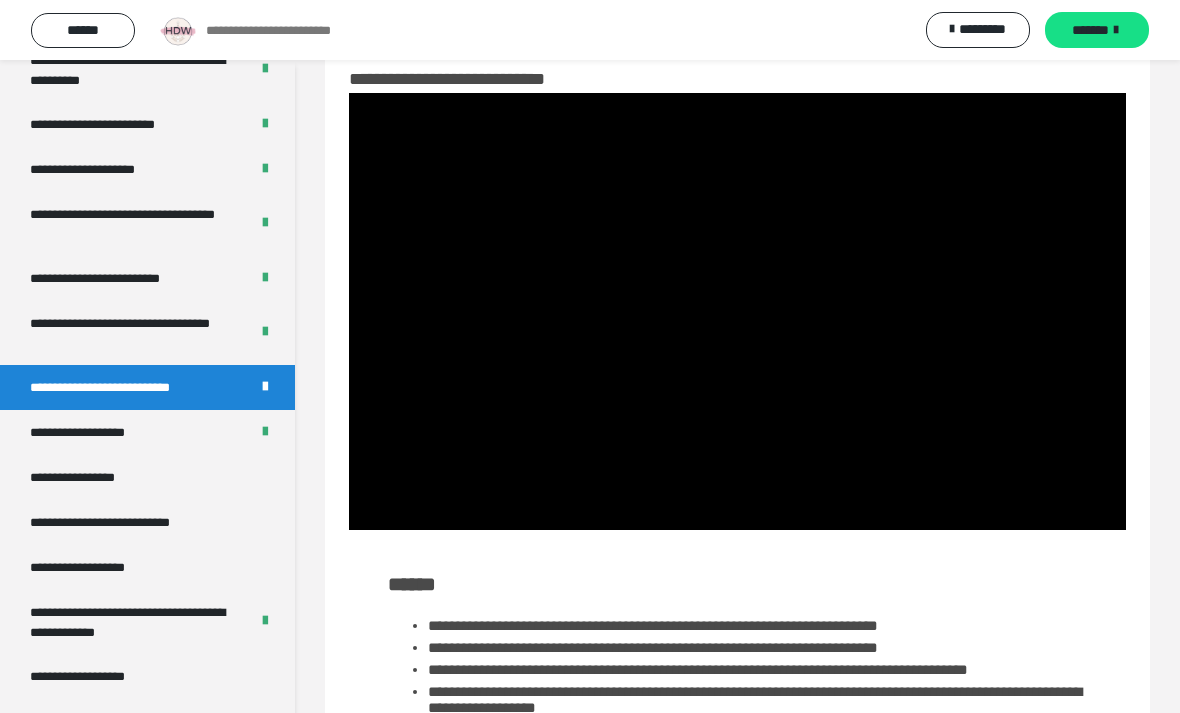 scroll, scrollTop: 47, scrollLeft: 0, axis: vertical 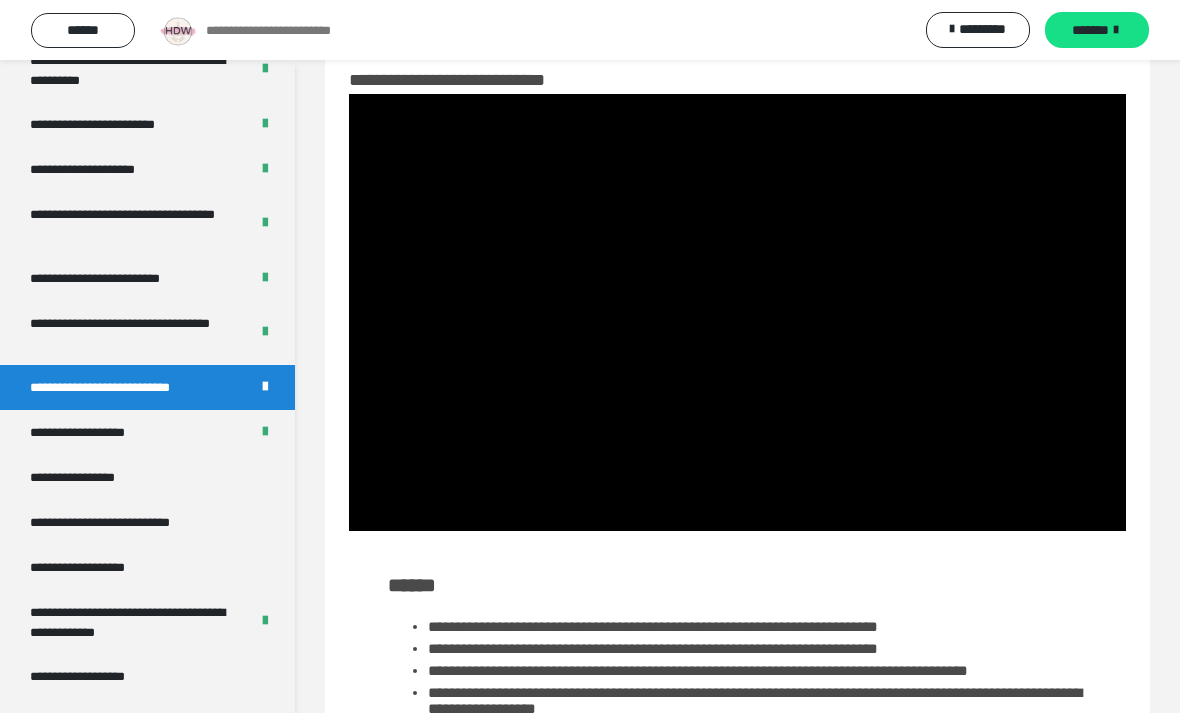 click at bounding box center (737, 312) 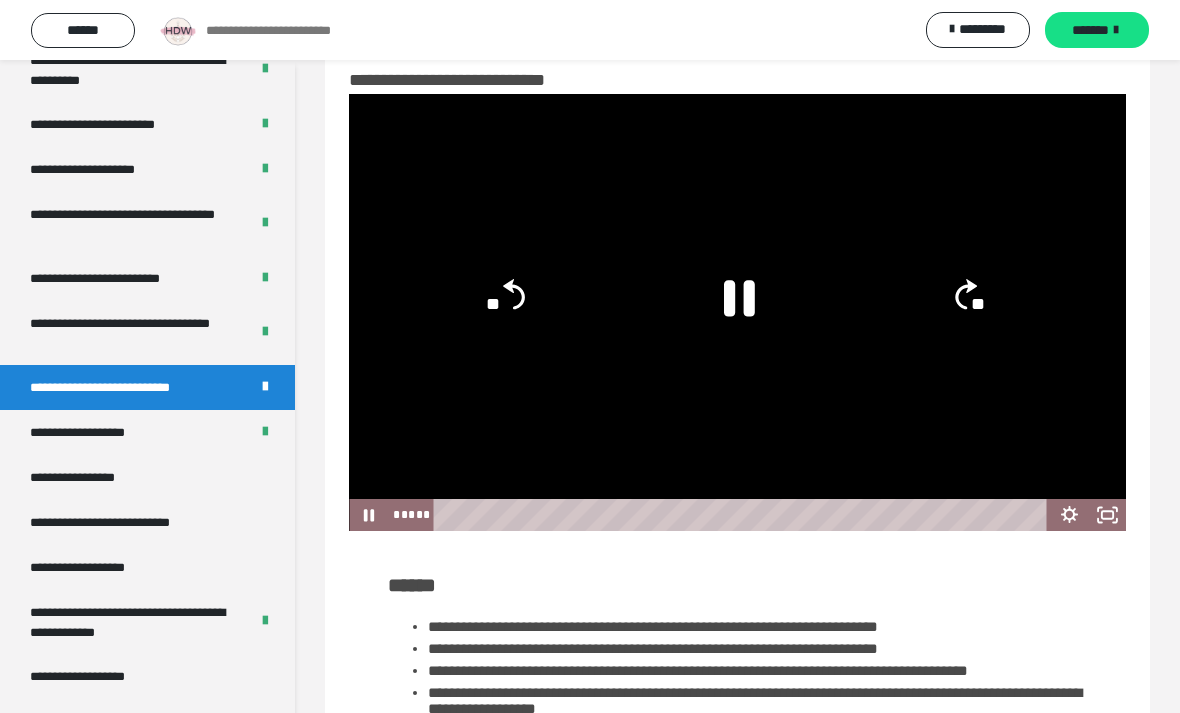 click on "**" 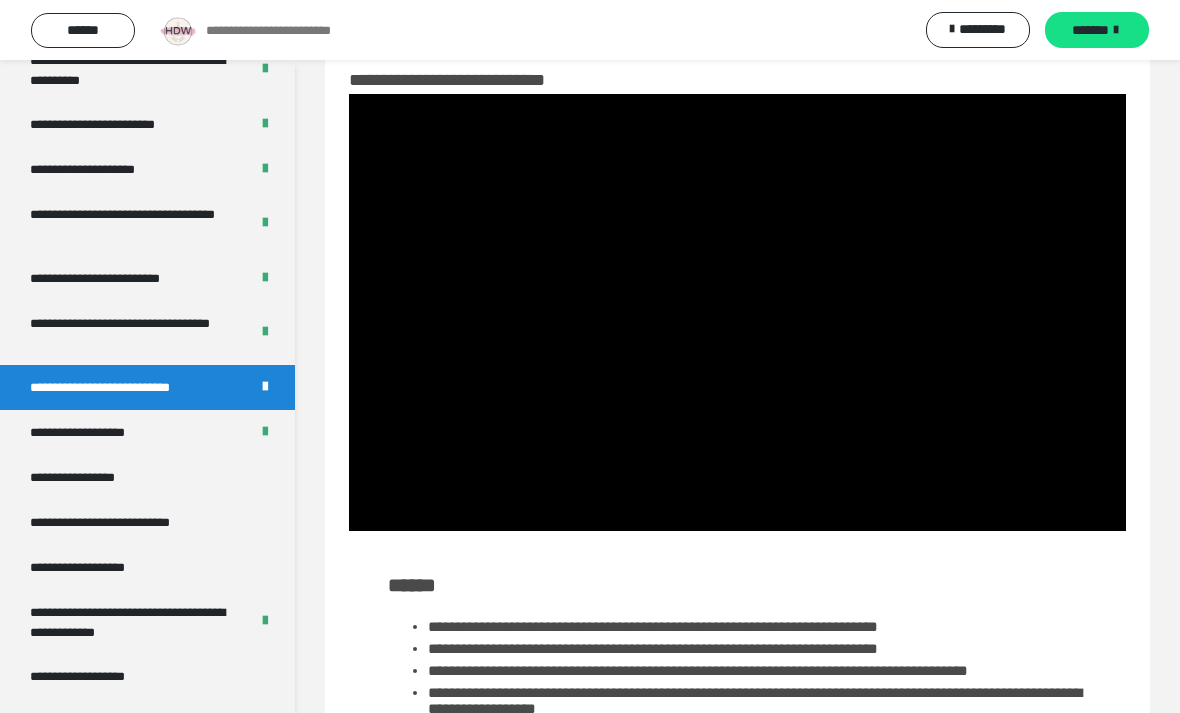 click at bounding box center (737, 312) 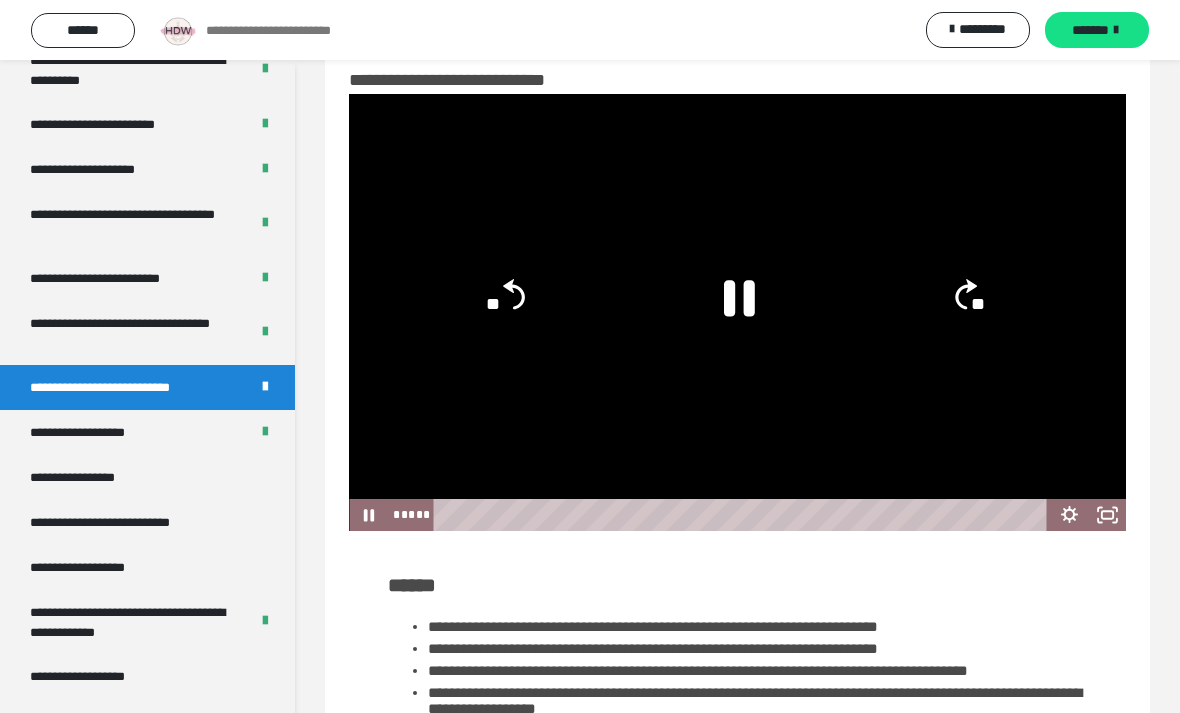 click 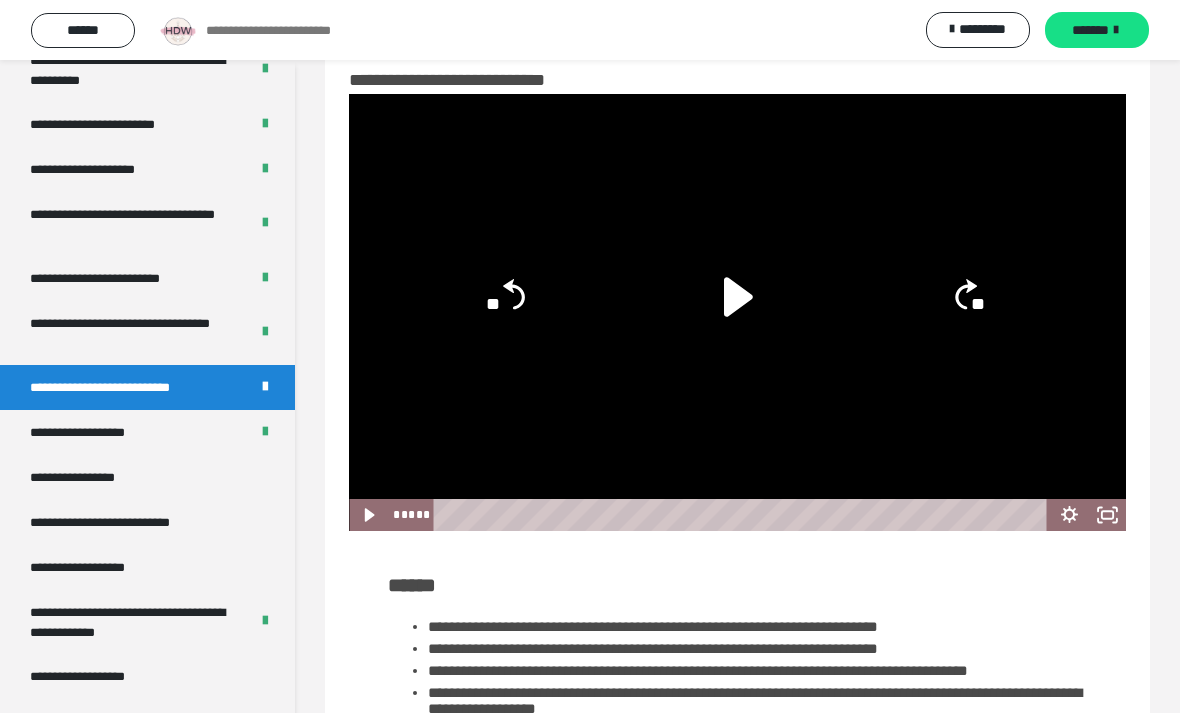 click 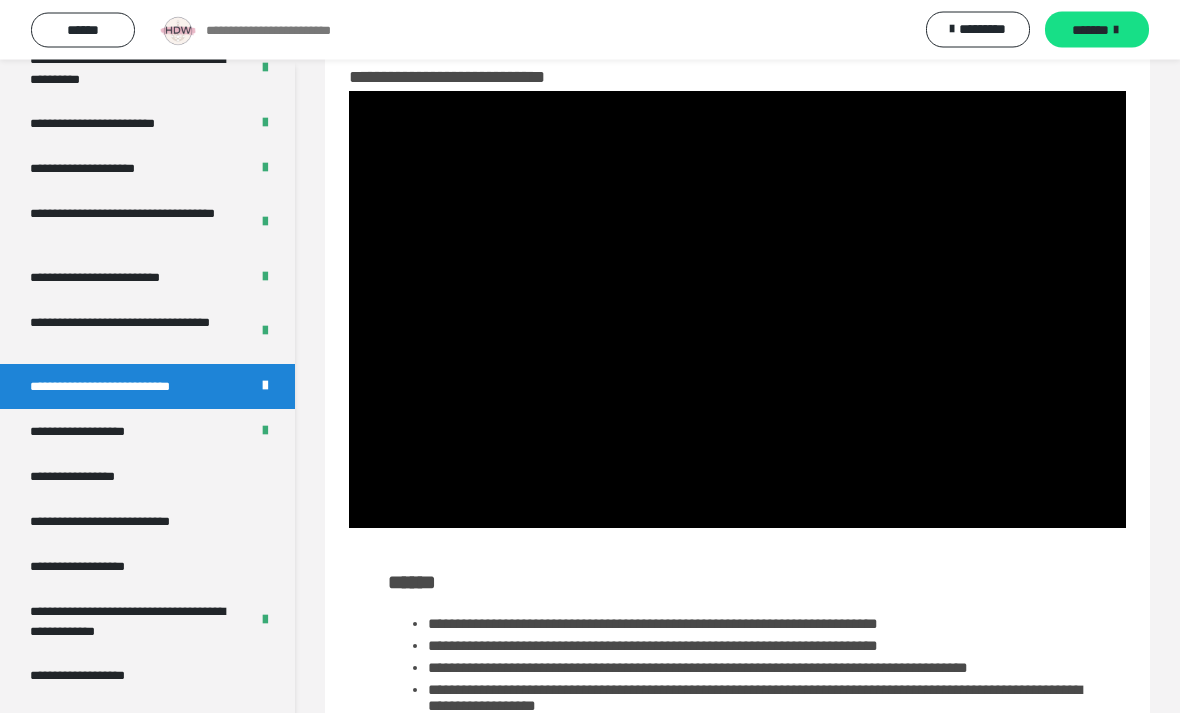 scroll, scrollTop: 50, scrollLeft: 0, axis: vertical 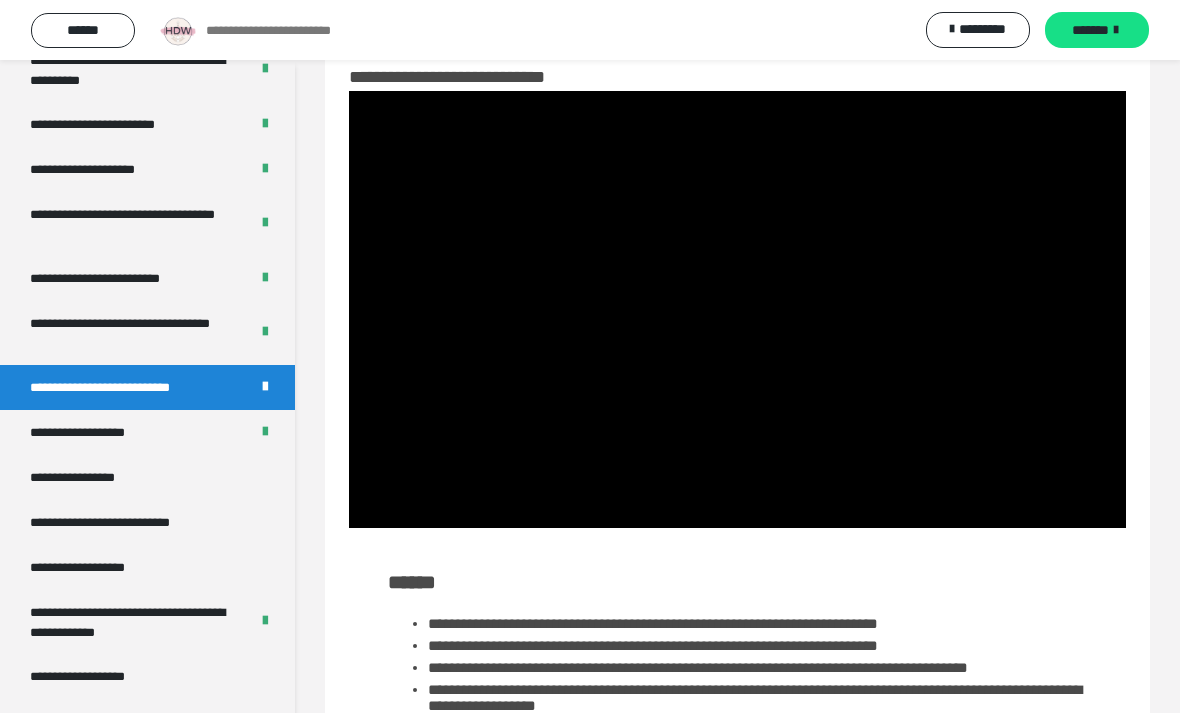 click at bounding box center [737, 309] 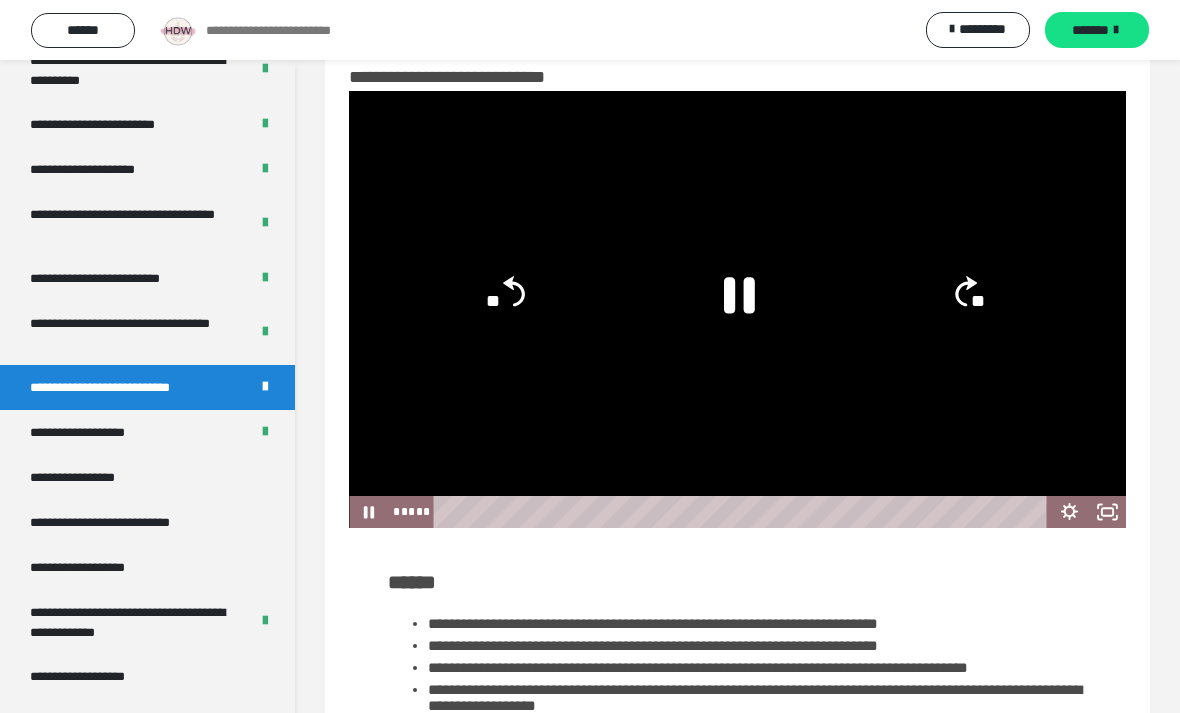 click on "**" 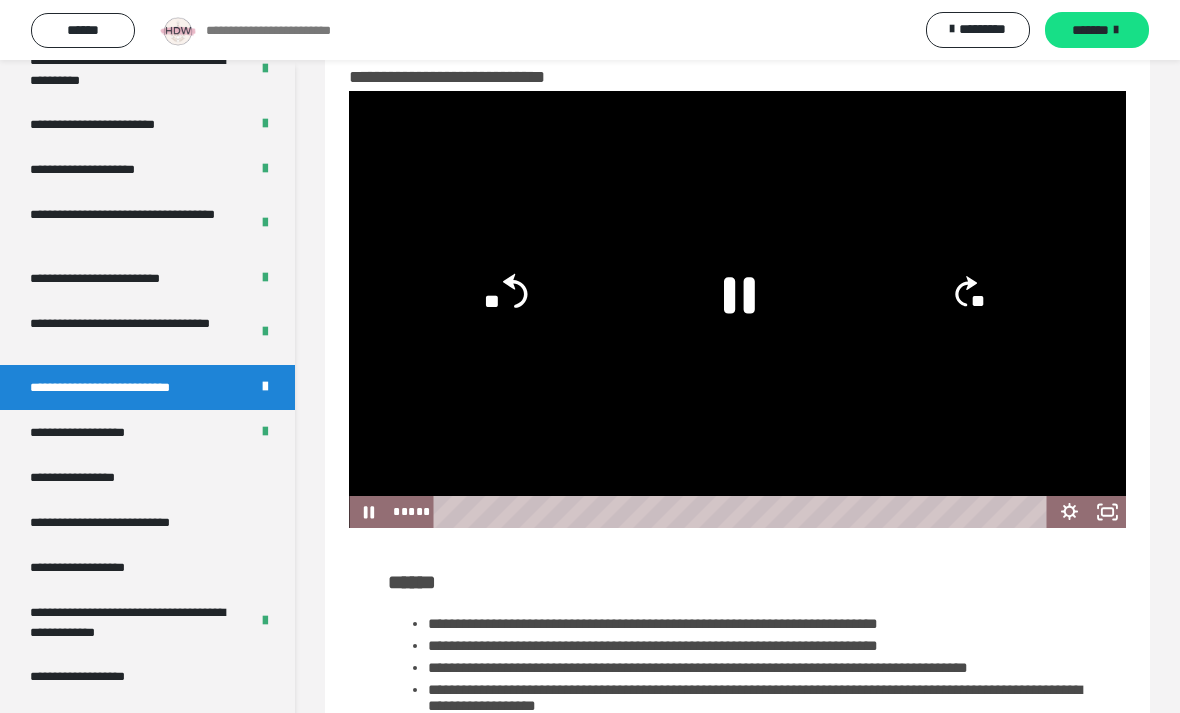 click on "**" 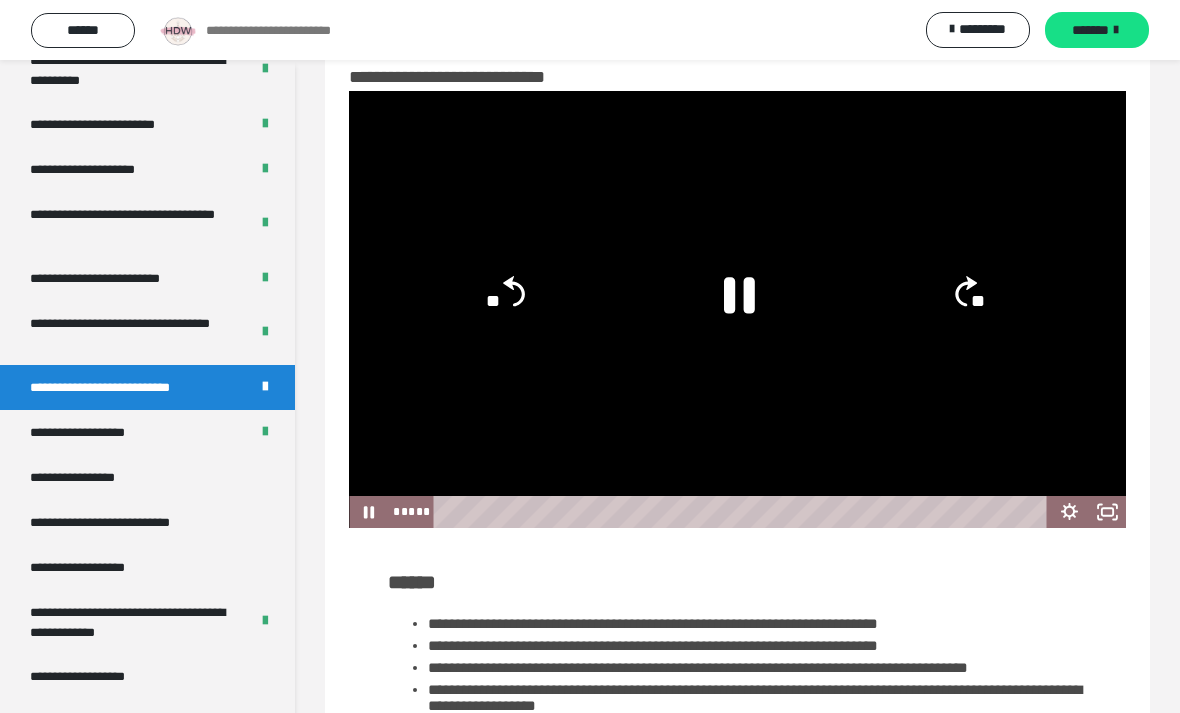 click 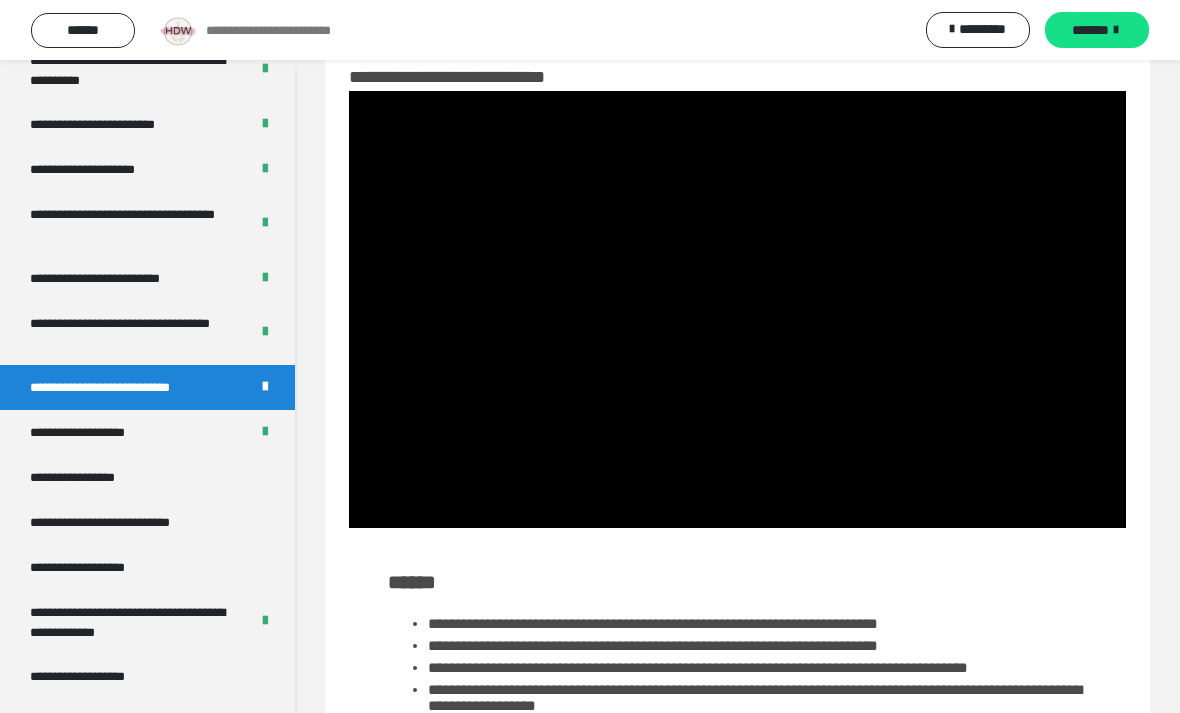 click at bounding box center (737, 309) 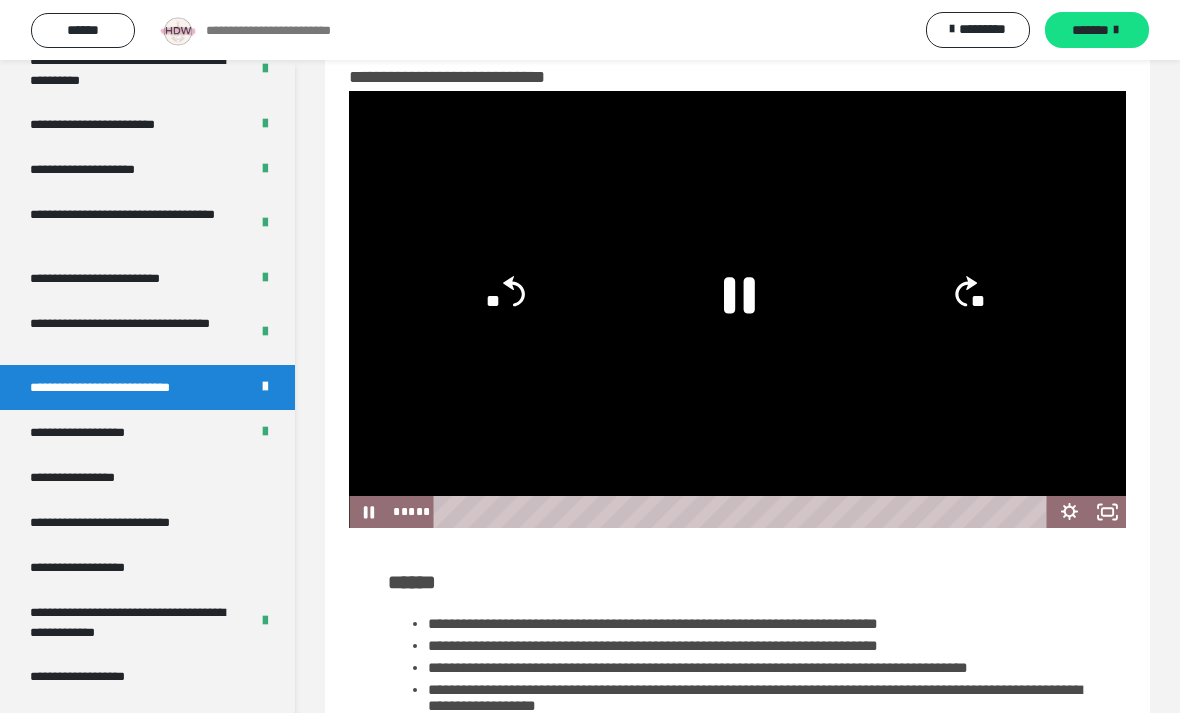 click 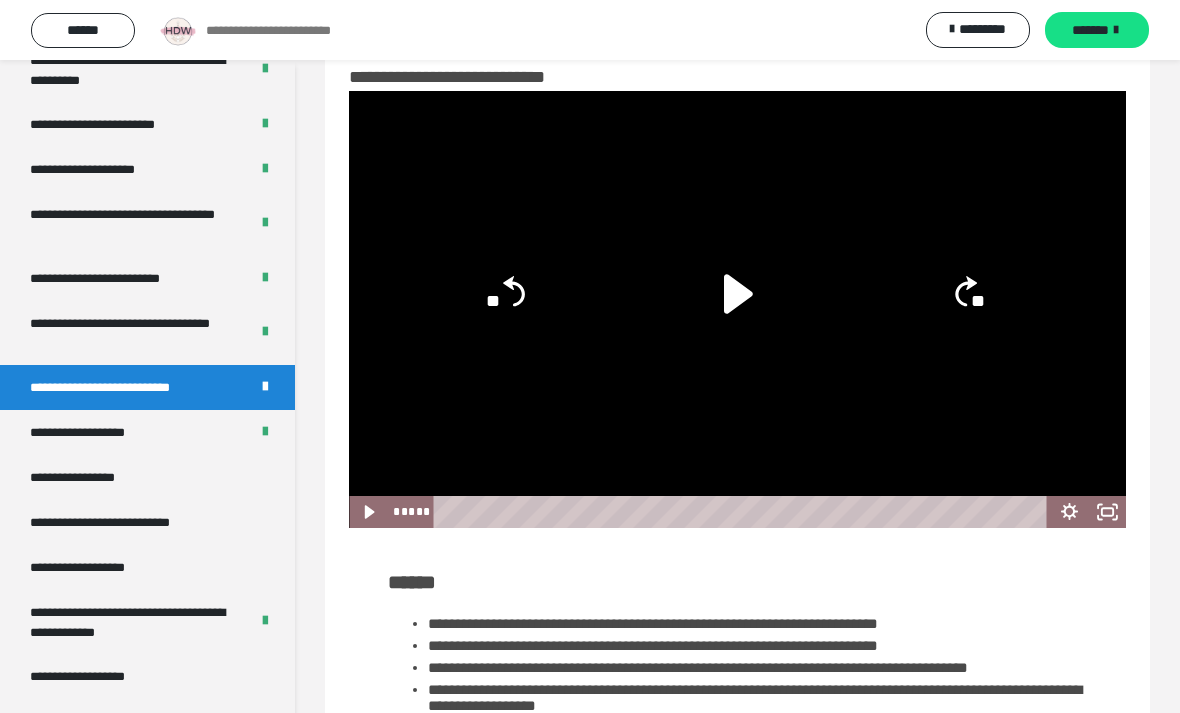 click 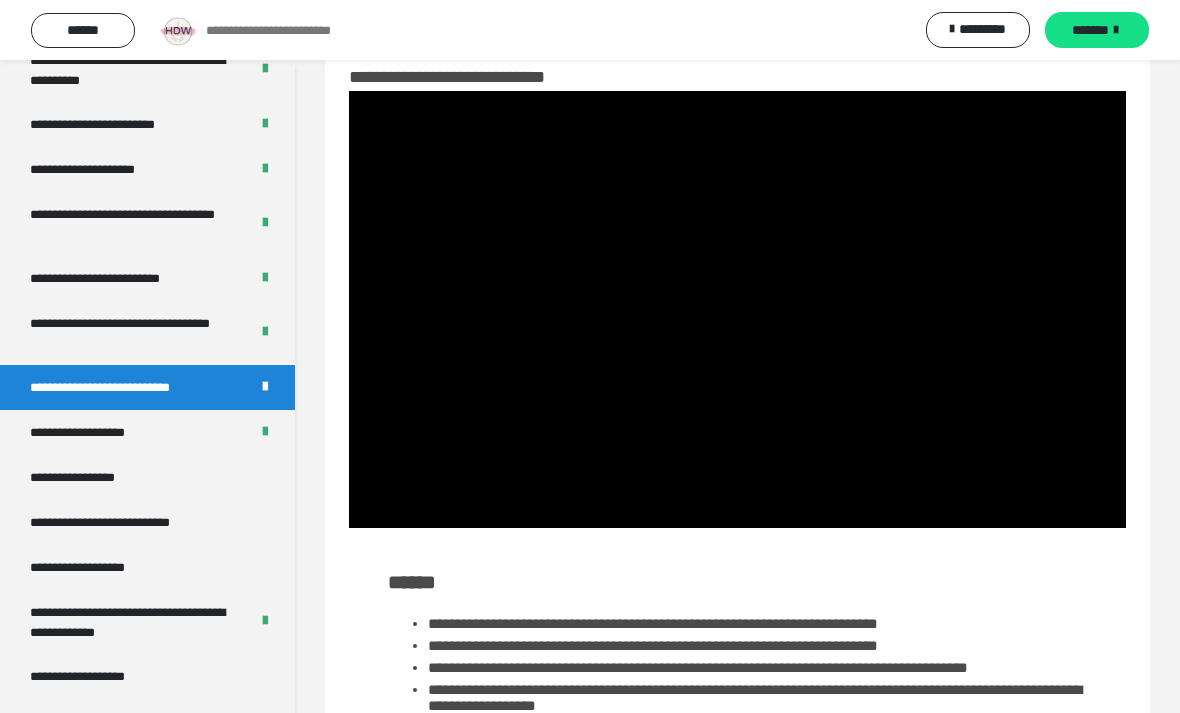 click at bounding box center [737, 309] 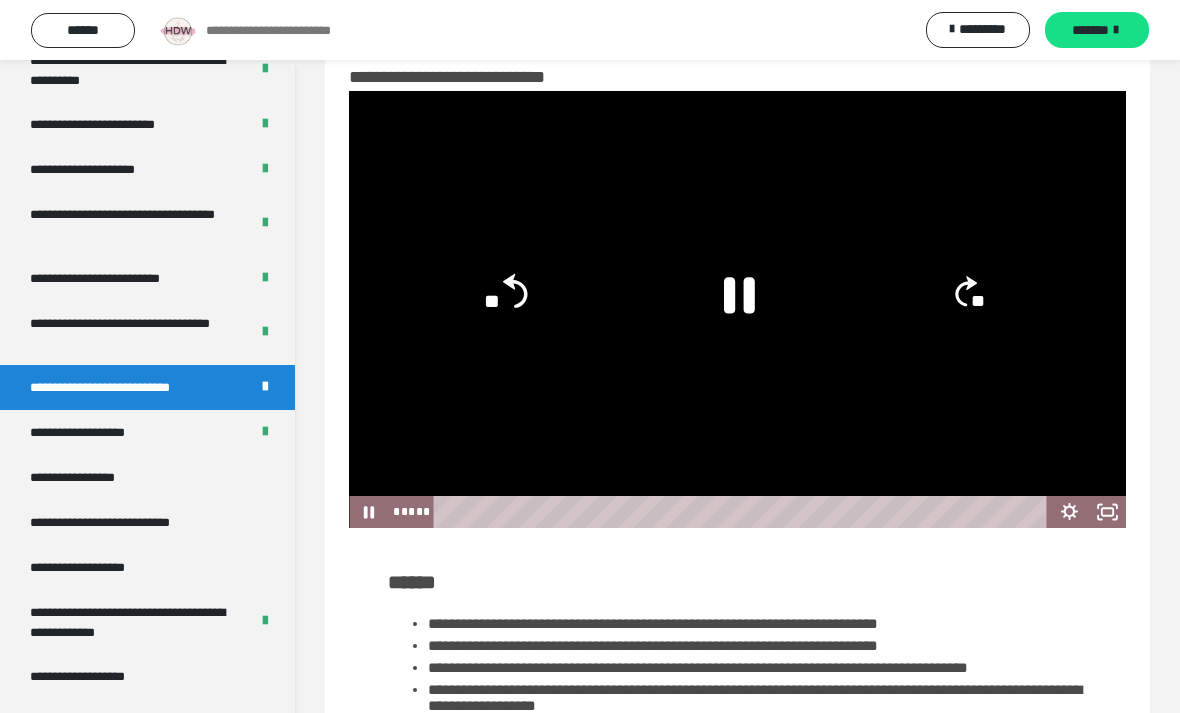 click on "**" 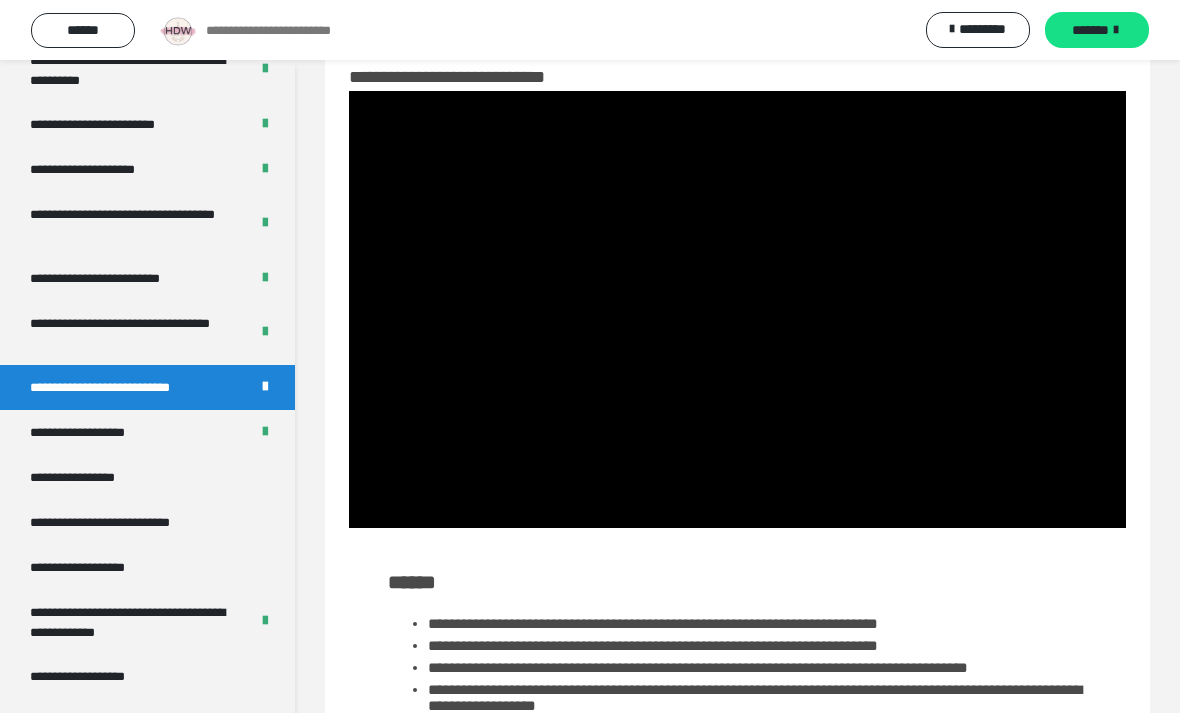 click at bounding box center (737, 309) 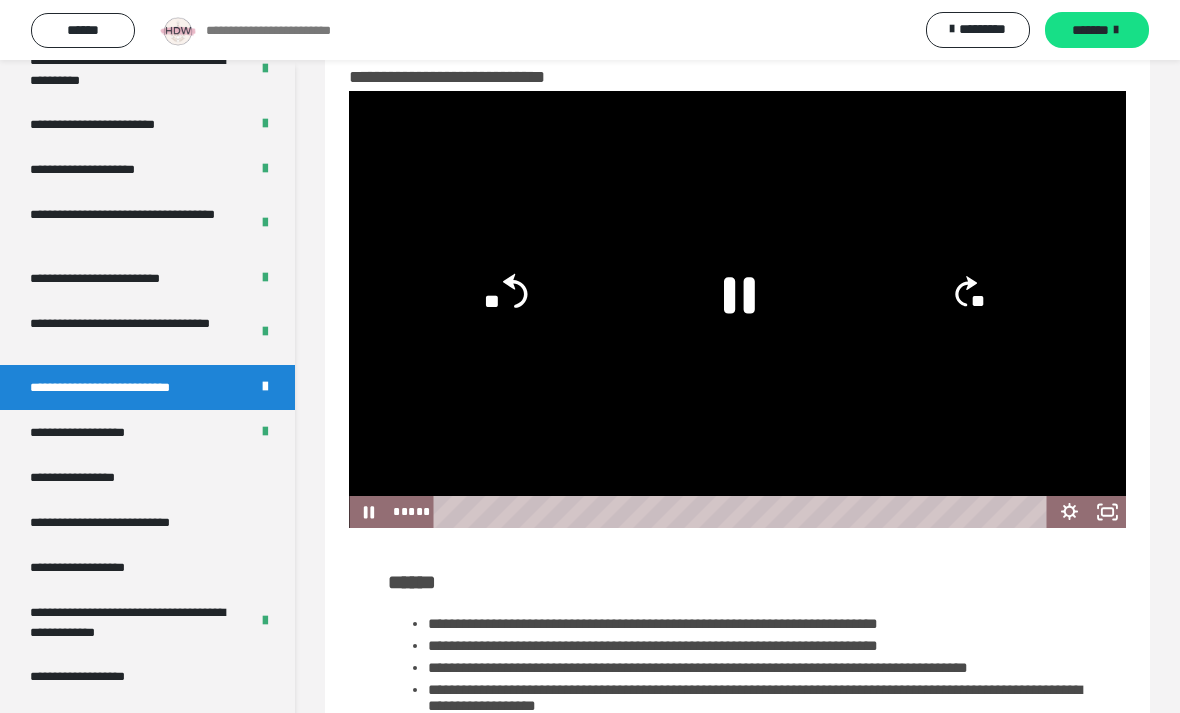 click on "**" 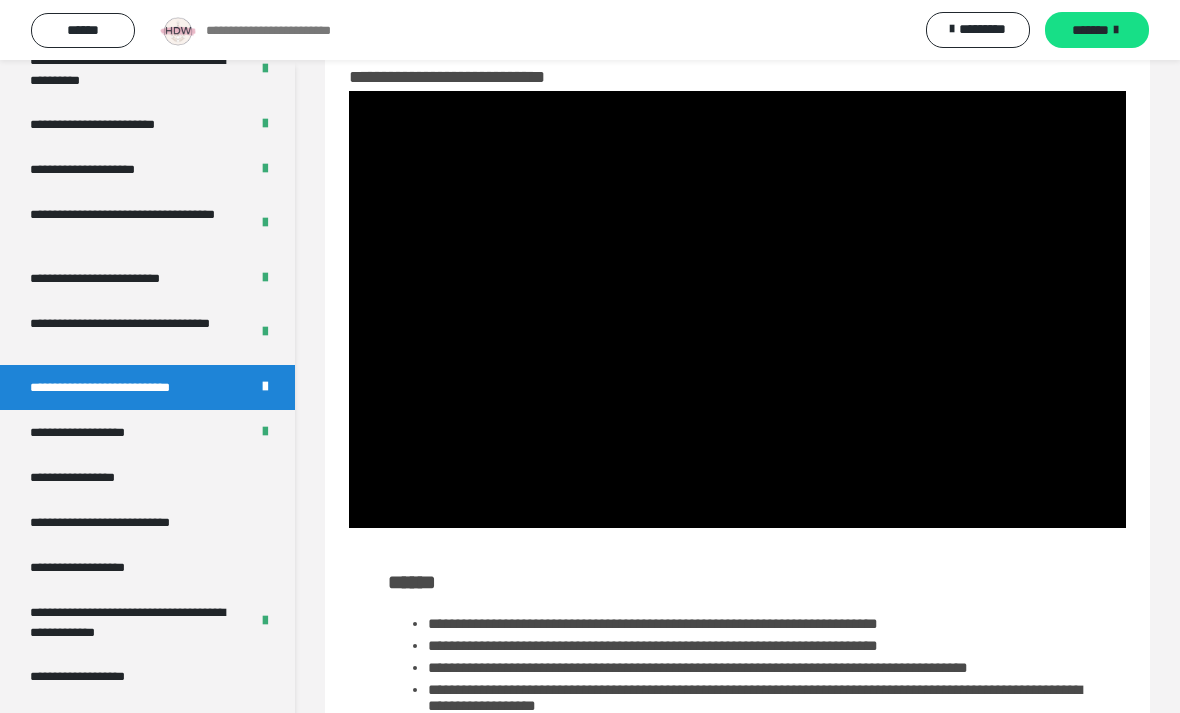 click at bounding box center [737, 309] 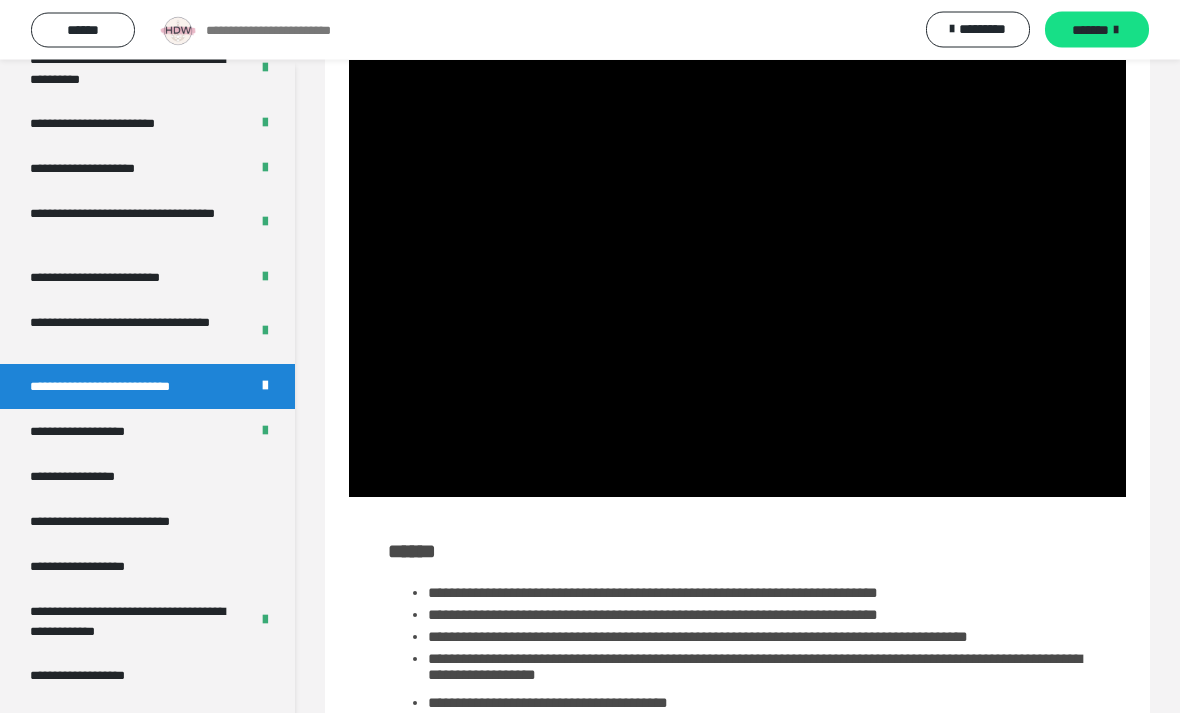 scroll, scrollTop: 0, scrollLeft: 0, axis: both 